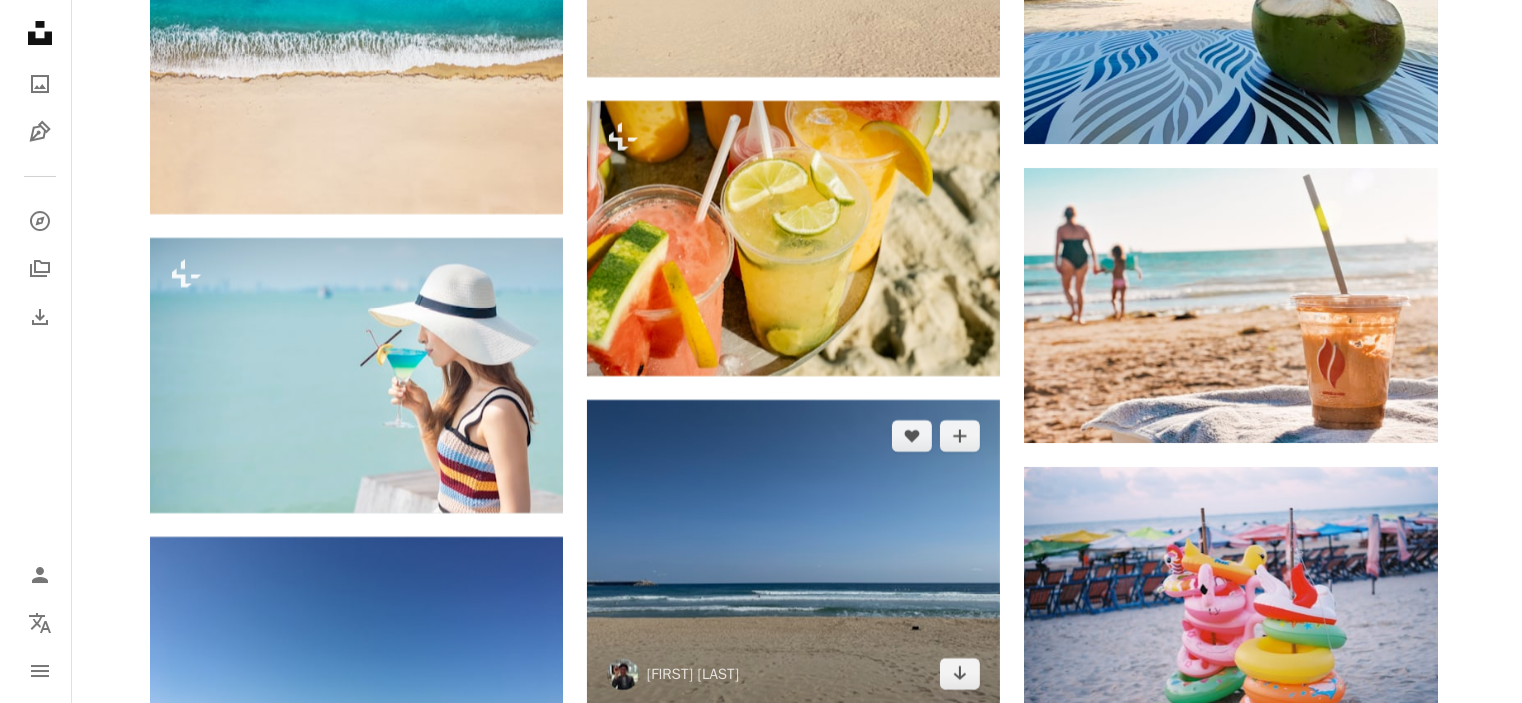 scroll, scrollTop: 7300, scrollLeft: 0, axis: vertical 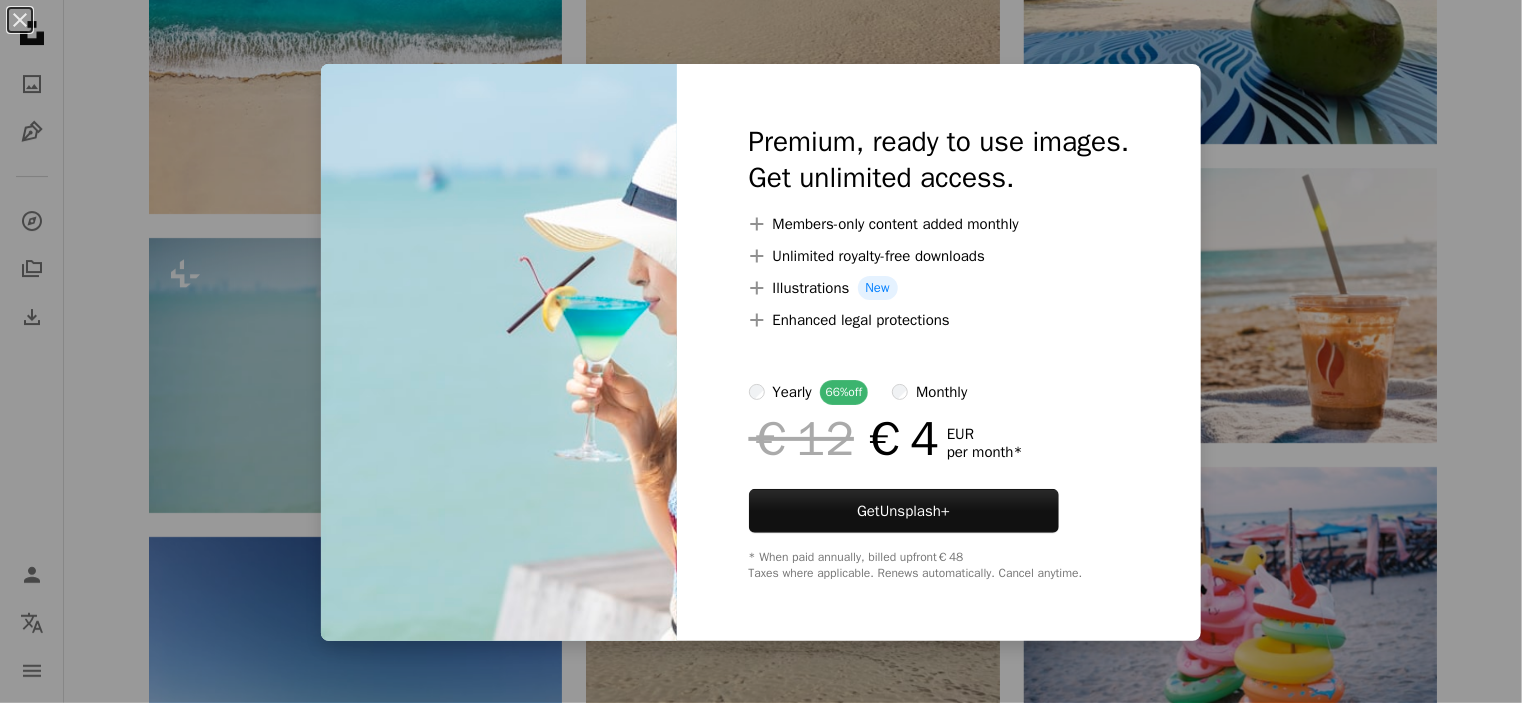 click on "An X shape Premium, ready to use images. Get unlimited access. A plus sign Members-only content added monthly A plus sign Unlimited royalty-free downloads A plus sign Illustrations  New A plus sign Enhanced legal protections yearly 66%  off monthly €12   €4 EUR per month * Get  Unsplash+ * When paid annually, billed upfront  €48 Taxes where applicable. Renews automatically. Cancel anytime." at bounding box center [761, 351] 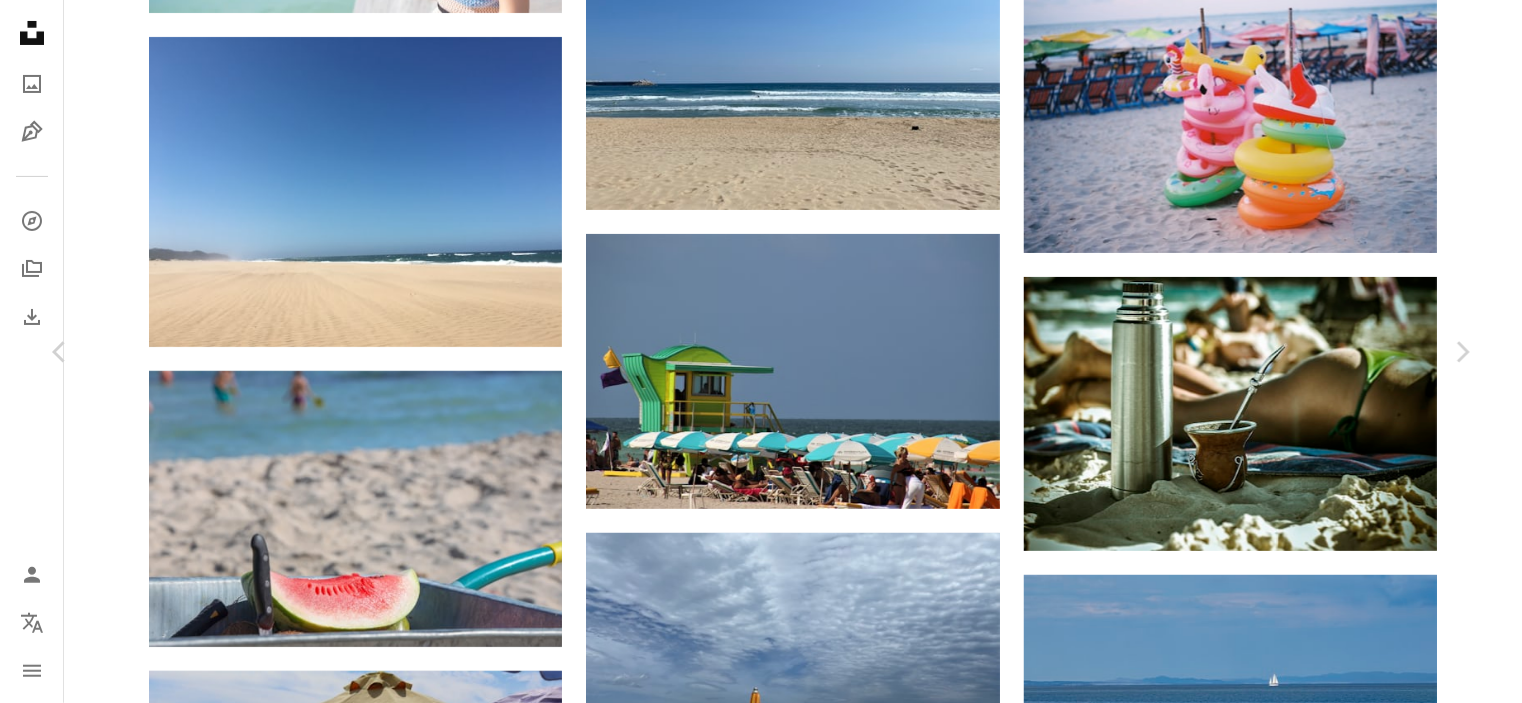 click on "An X shape Chevron left Chevron right [FIRST] [LAST] [FIRST] A heart A plus sign Download free Chevron down Zoom in Views 423,933 Downloads 496 A forward-right arrow Share Info icon Info More Actions Calendar outlined Published on  December 6, 2018 Camera NIKON CORPORATION, NIKON D300S Safety Free to use under the  Unsplash License food human green spa flour powder Free images Browse premium related images on iStock  |  Save 20% with code UNSPLASH20 View more on iStock  ↗ Related images A heart A plus sign [FIRST] [LAST] Available for hire A checkmark inside of a circle Arrow pointing down Plus sign for Unsplash+ A heart A plus sign Getty Images For  Unsplash+ A lock Download A heart A plus sign [FIRST] [LAST] Arrow pointing down A heart A plus sign [FIRST] [LAST] Available for hire A checkmark inside of a circle A heart A heart" at bounding box center (761, 4637) 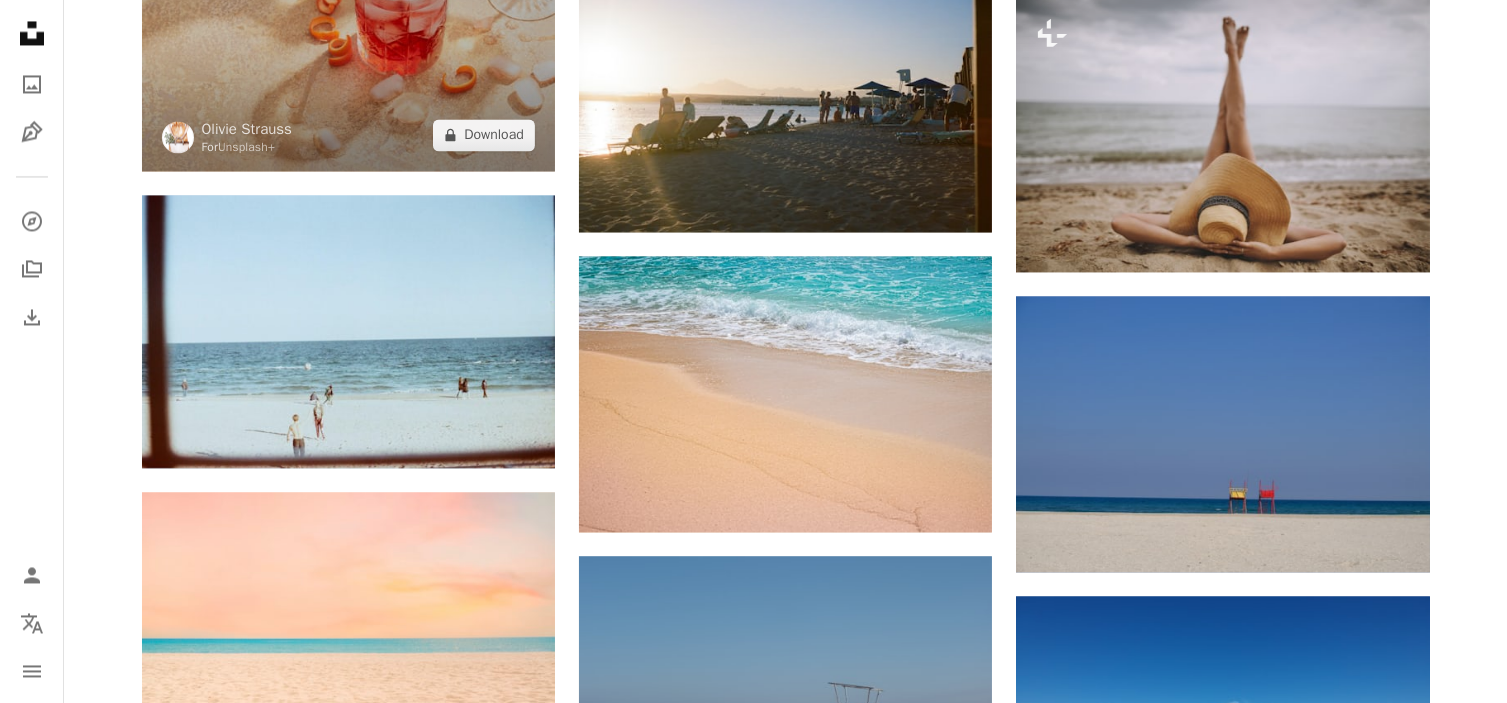 scroll, scrollTop: 18800, scrollLeft: 0, axis: vertical 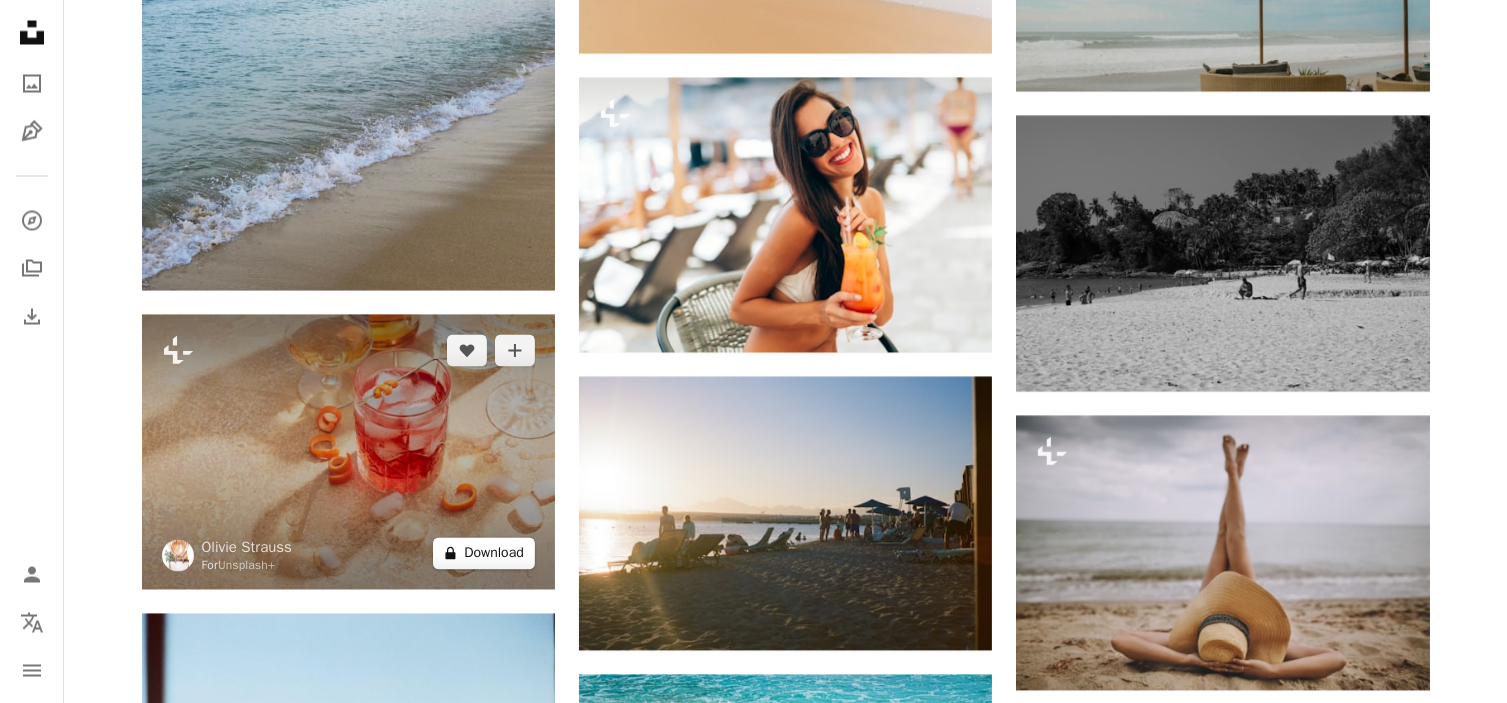 click on "A lock Download" at bounding box center [484, 554] 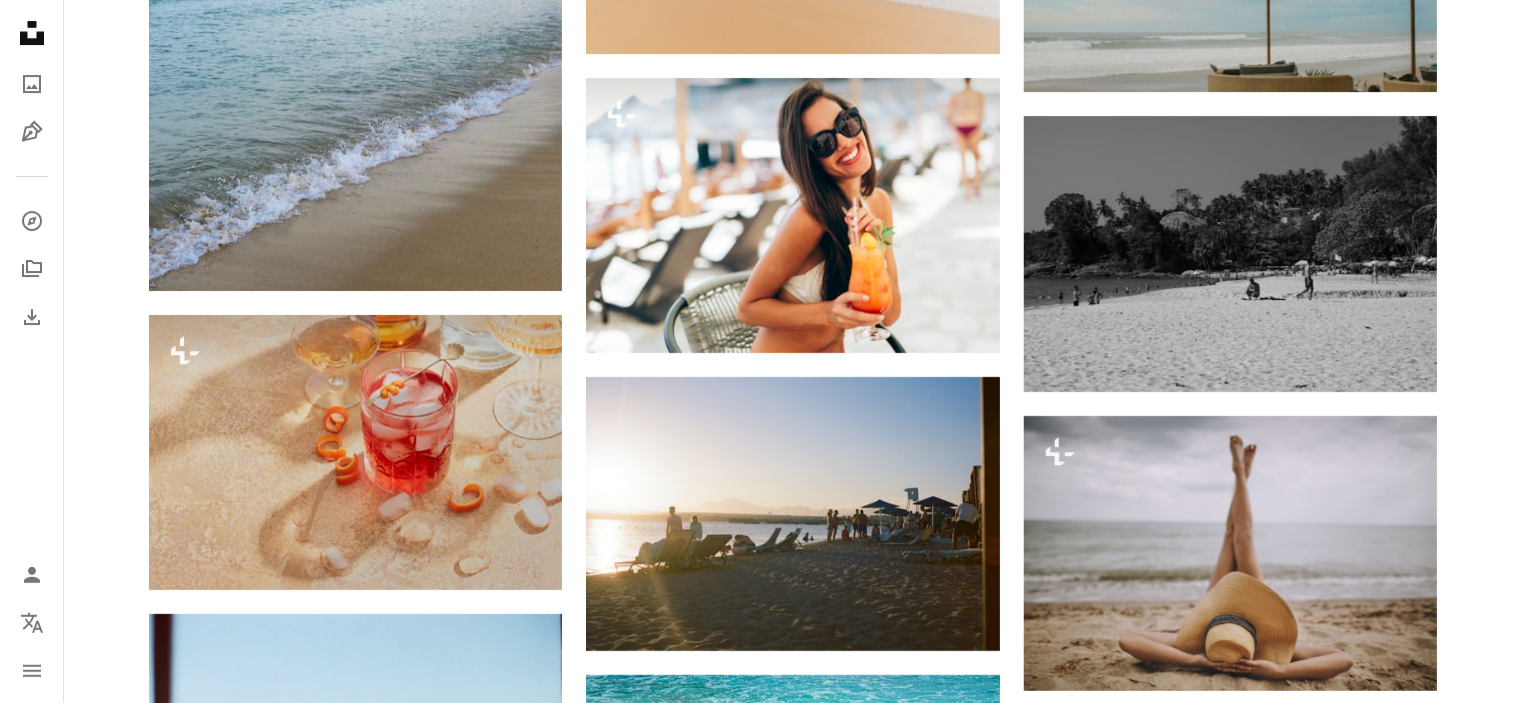 click on "An X shape Premium, ready to use images. Get unlimited access. A plus sign Members-only content added monthly A plus sign Unlimited royalty-free downloads A plus sign Illustrations  New A plus sign Enhanced legal protections yearly 66%  off monthly €12   €4 EUR per month * Get  Unsplash+ * When paid annually, billed upfront  €48 Taxes where applicable. Renews automatically. Cancel anytime." at bounding box center (761, 5596) 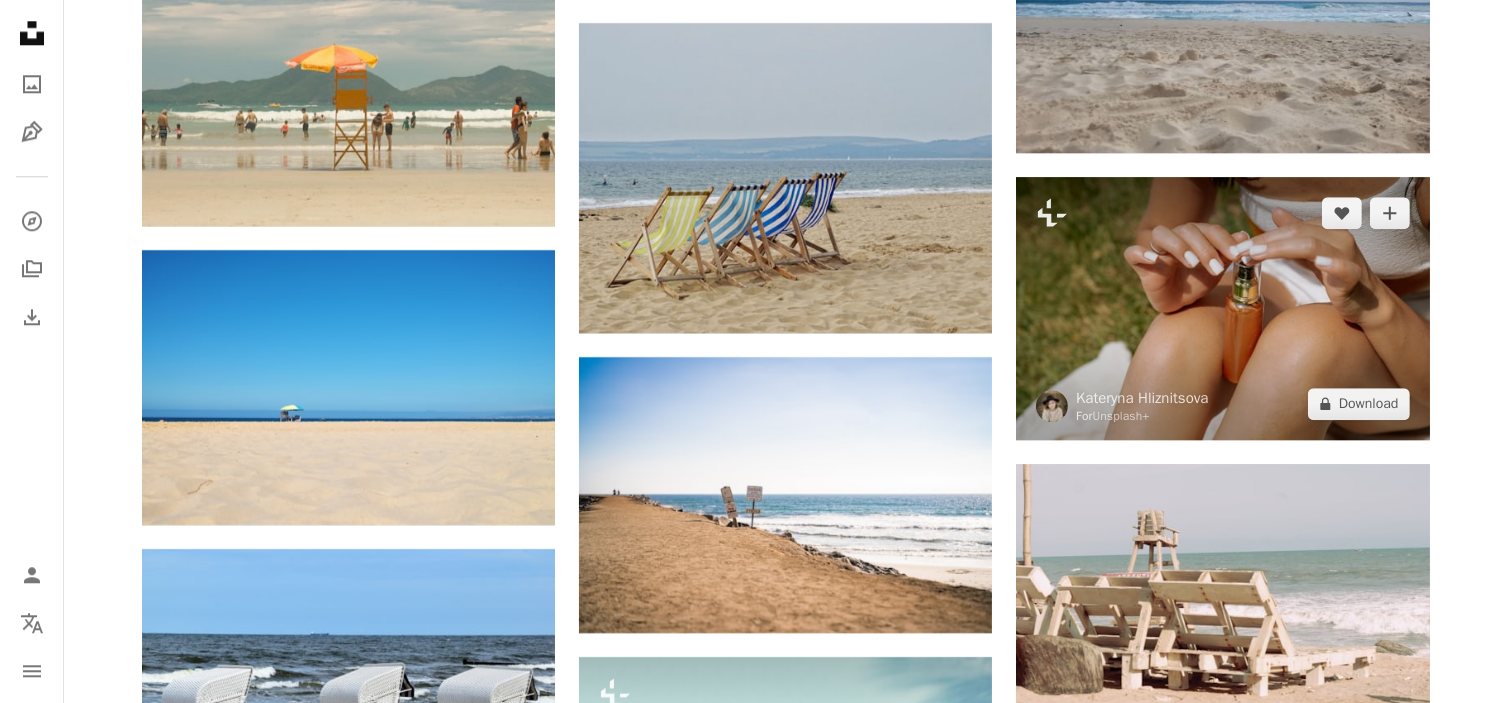 scroll, scrollTop: 28000, scrollLeft: 0, axis: vertical 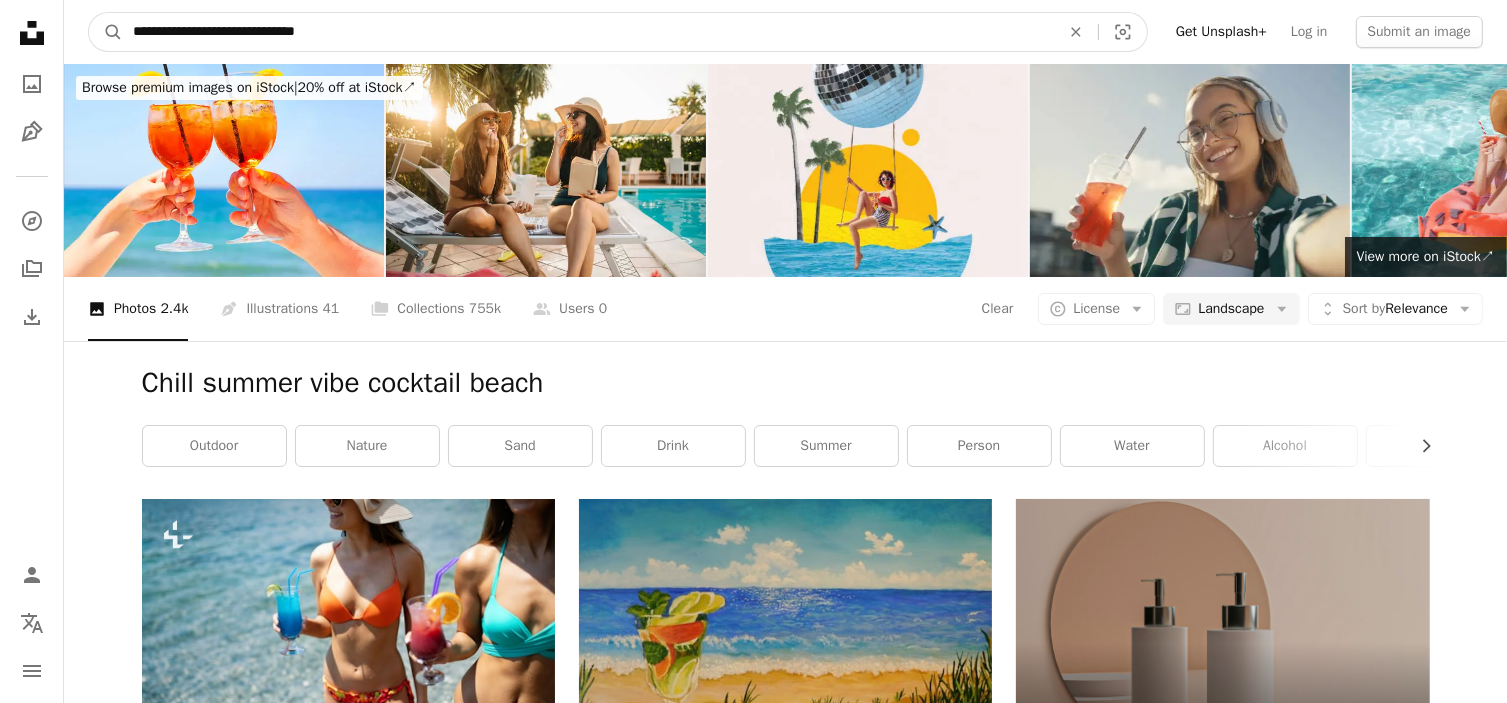 click on "**********" at bounding box center (588, 32) 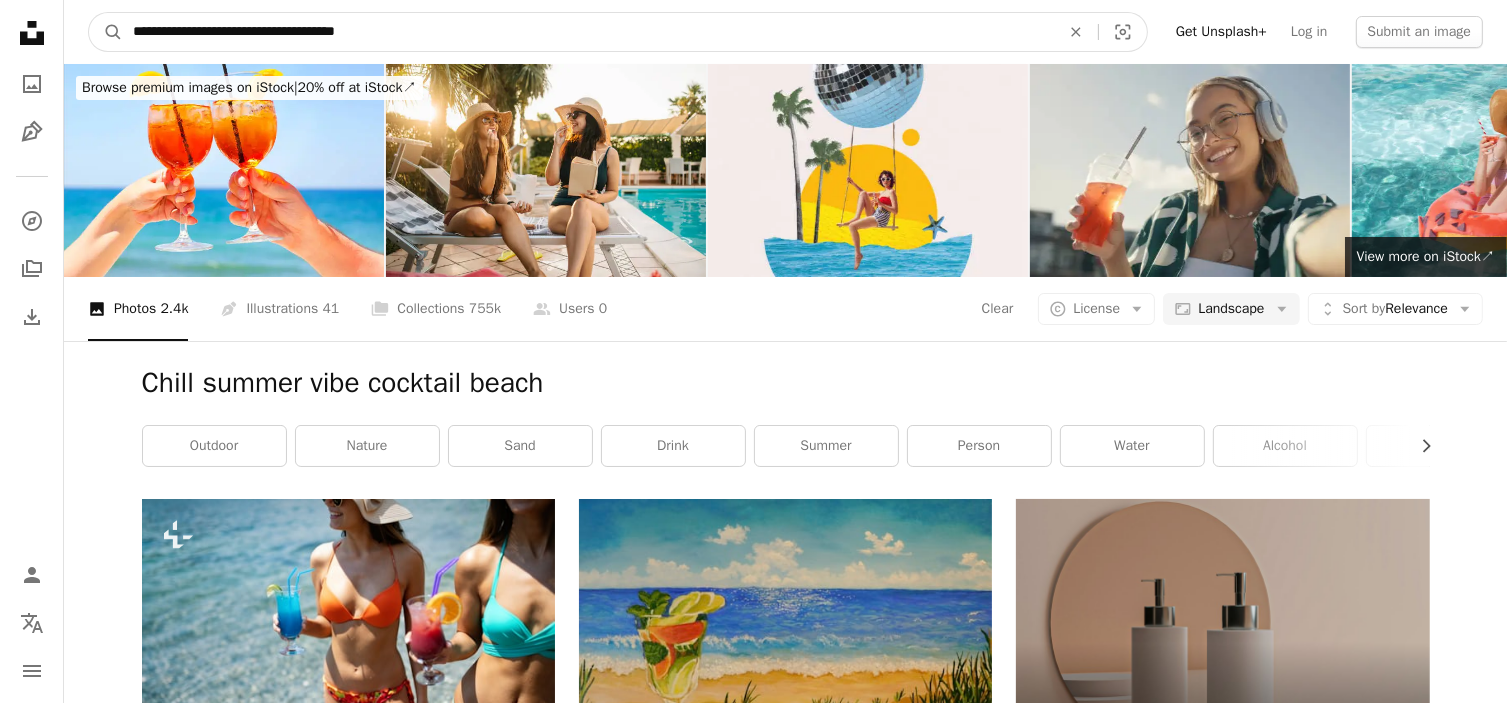 type on "**********" 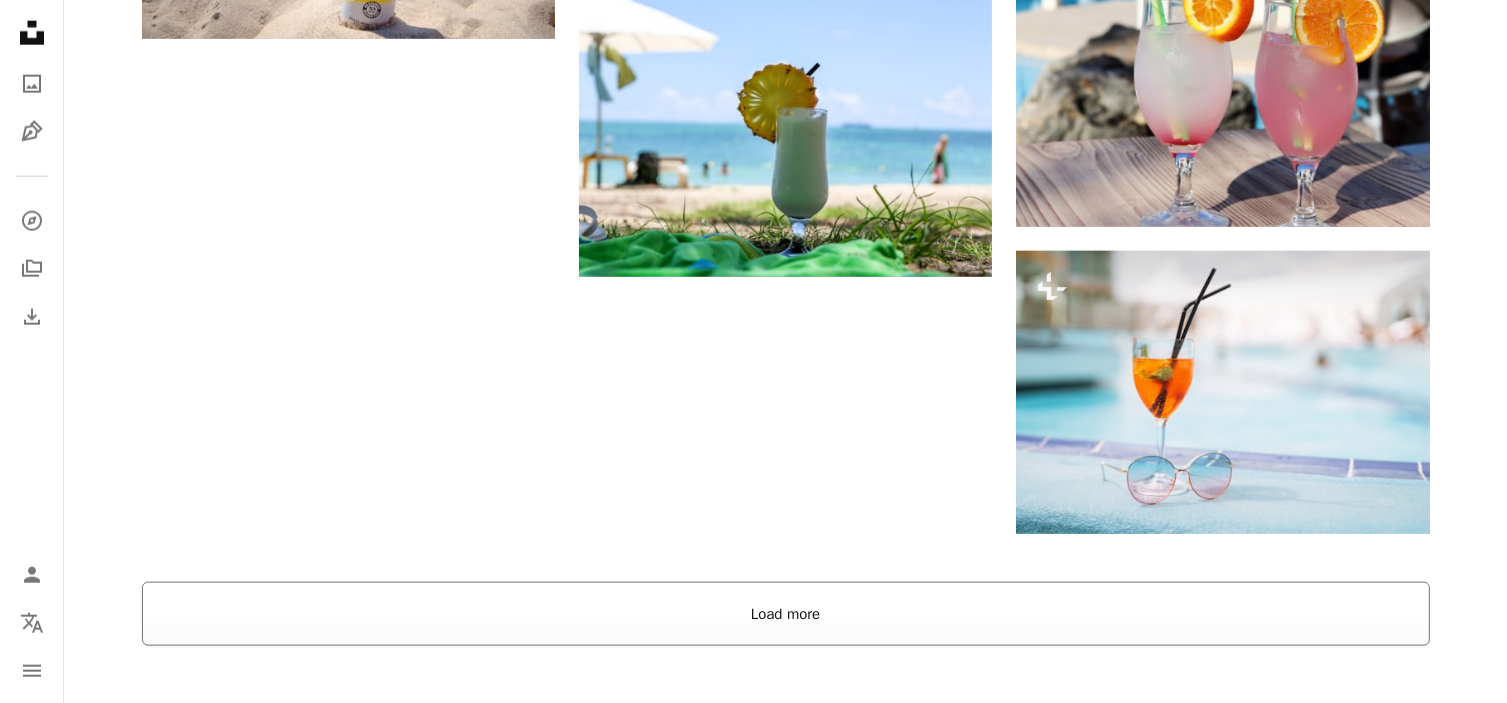 scroll, scrollTop: 2600, scrollLeft: 0, axis: vertical 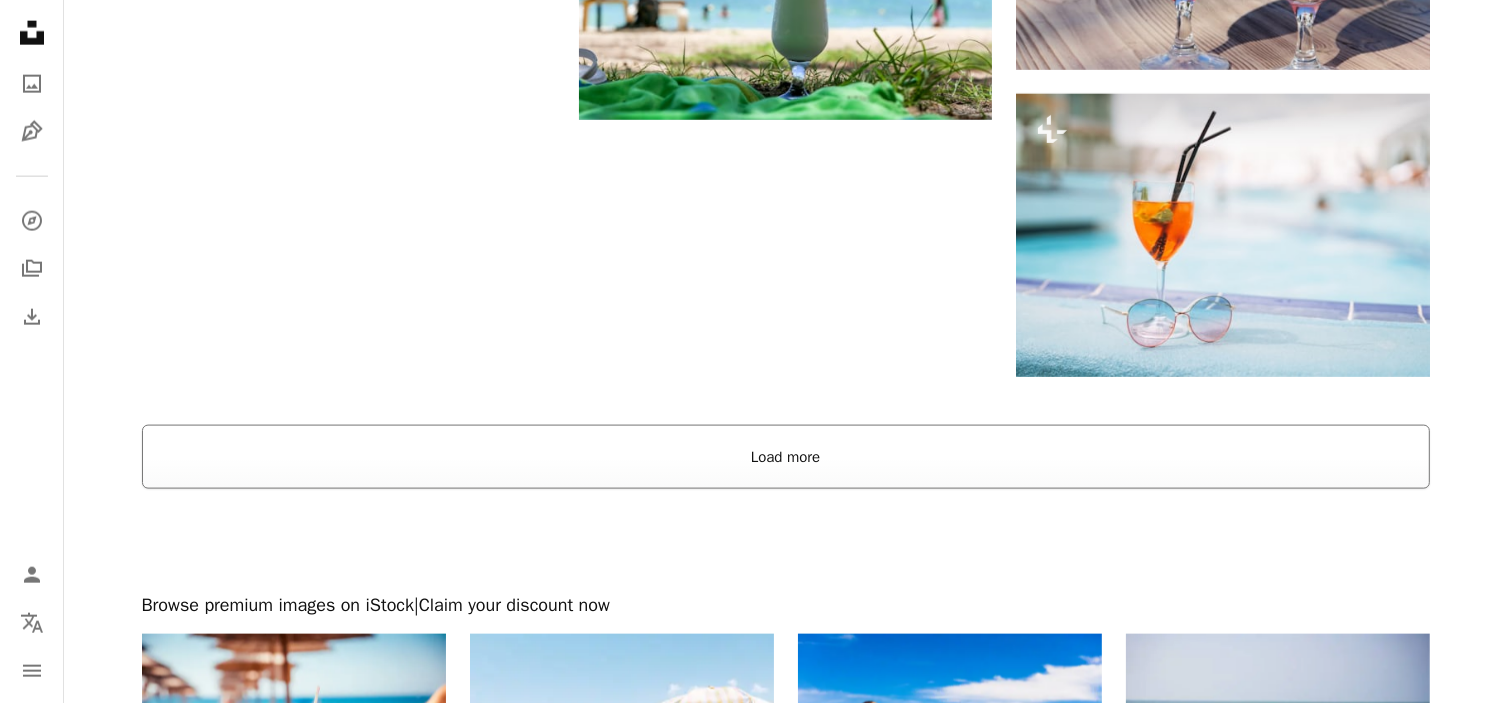 click on "Load more" at bounding box center [786, 457] 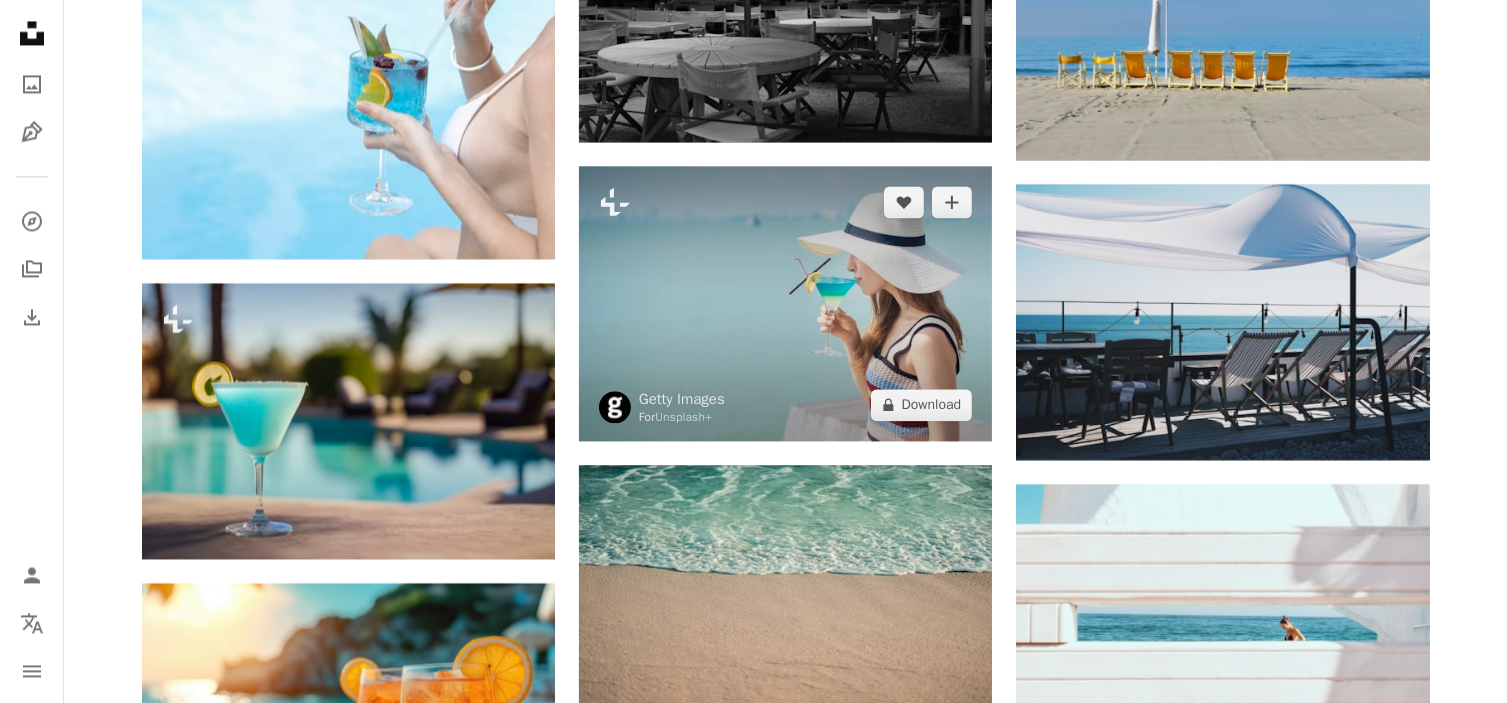 scroll, scrollTop: 4300, scrollLeft: 0, axis: vertical 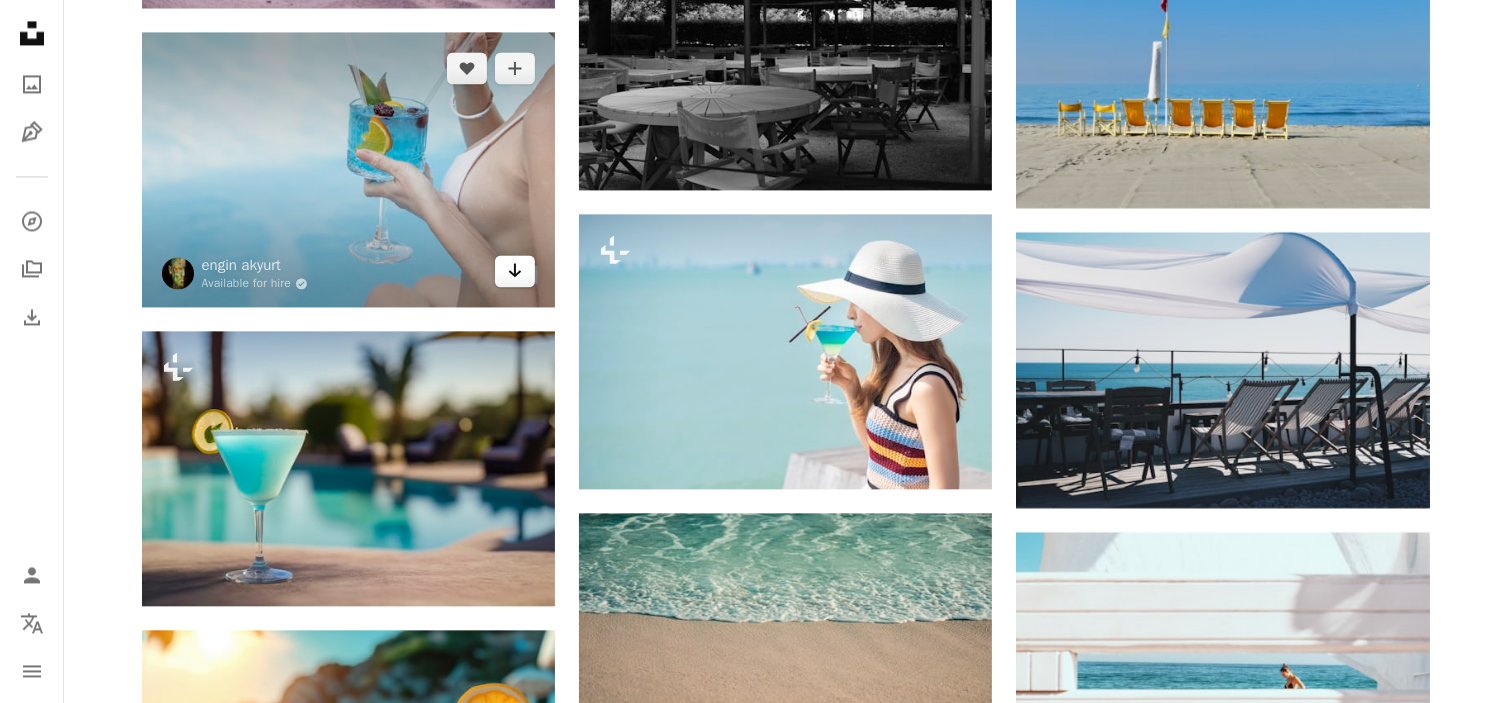 click on "Arrow pointing down" at bounding box center [515, 271] 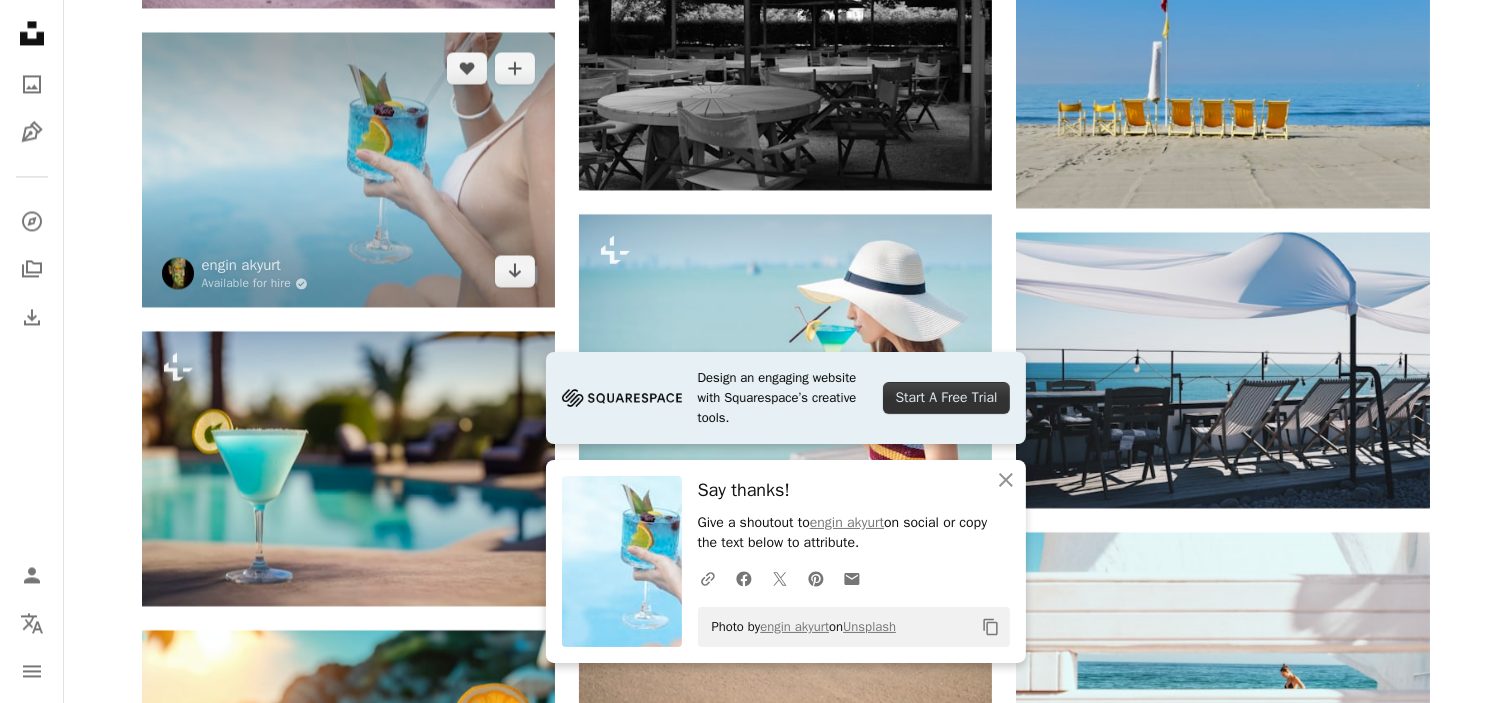 scroll, scrollTop: 4500, scrollLeft: 0, axis: vertical 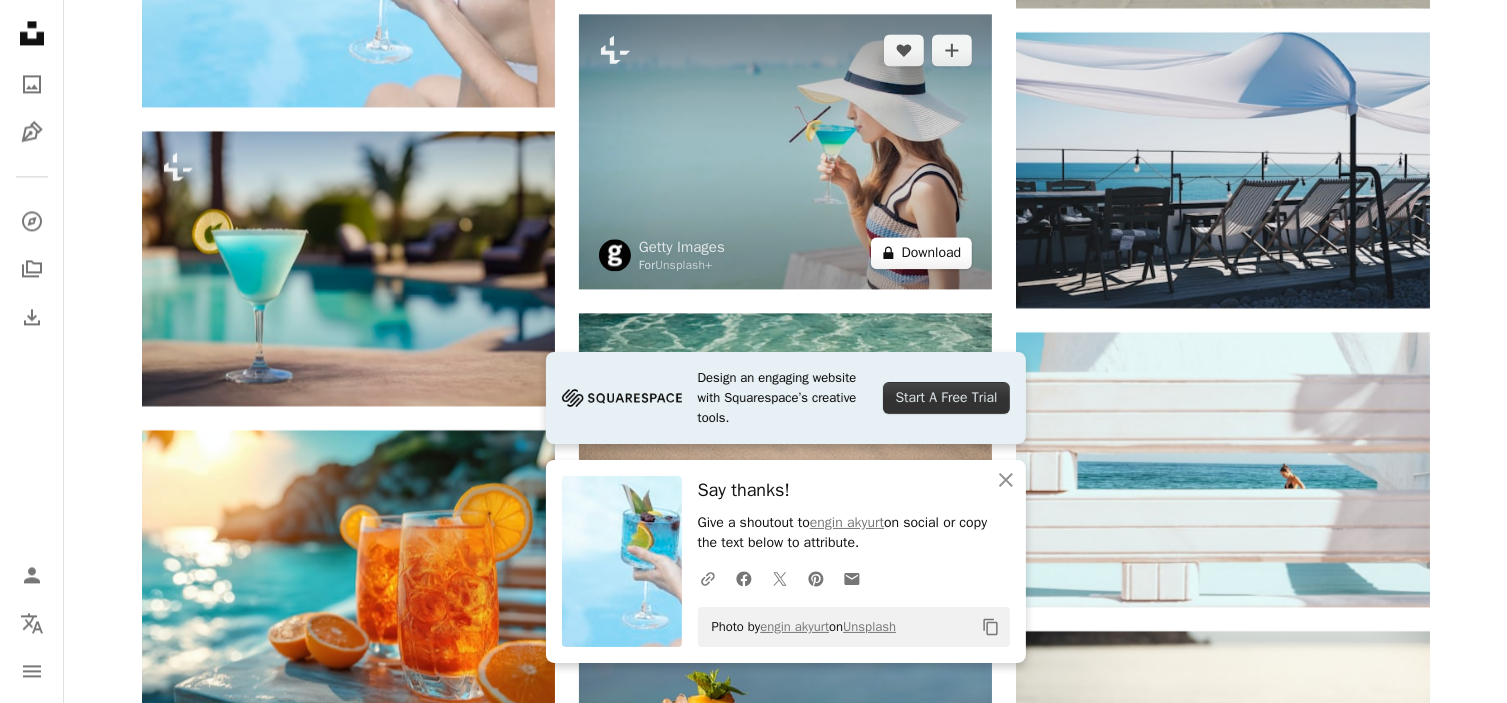 click on "A lock Download" at bounding box center (922, 253) 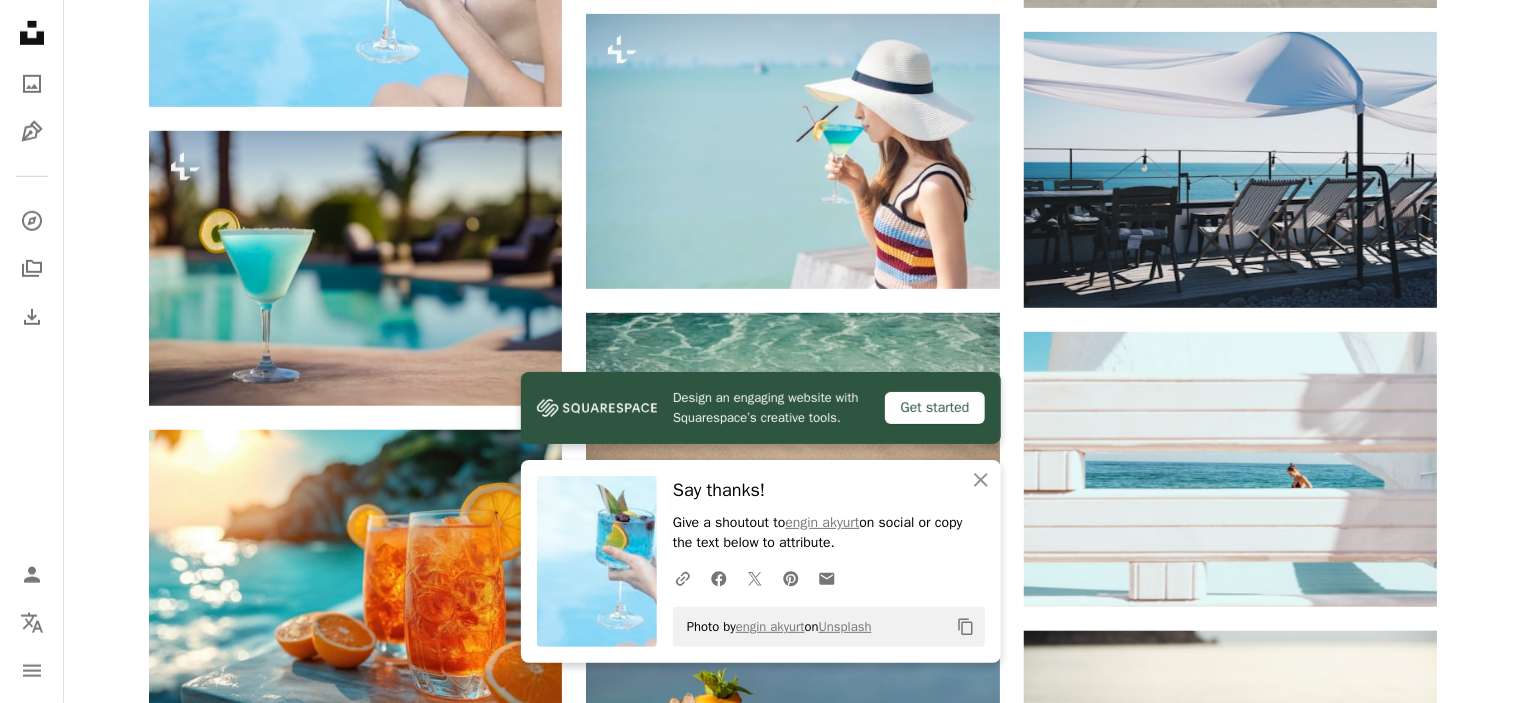 click on "A forward-right arrow Design an engaging website with Squarespace’s creative tools. Get started An X shape Close Say thanks! Give a shoutout to [FIRST] [LAST] on social or copy the text below to attribute. A URL sharing icon (chains) Facebook icon X (formerly Twitter) icon Pinterest icon An envelope Photo by [FIRST] [LAST] on Unsplash
Copy content Premium, ready to use images. Get unlimited access. A plus sign Members-only content added monthly A plus sign Unlimited royalty-free downloads A plus sign Illustrations  New A plus sign Enhanced legal protections yearly 66%  off monthly €12   €4 EUR per month * Get  Unsplash+ * When paid annually, billed upfront  €48 Taxes where applicable. Renews automatically. Cancel anytime." at bounding box center (761, 3683) 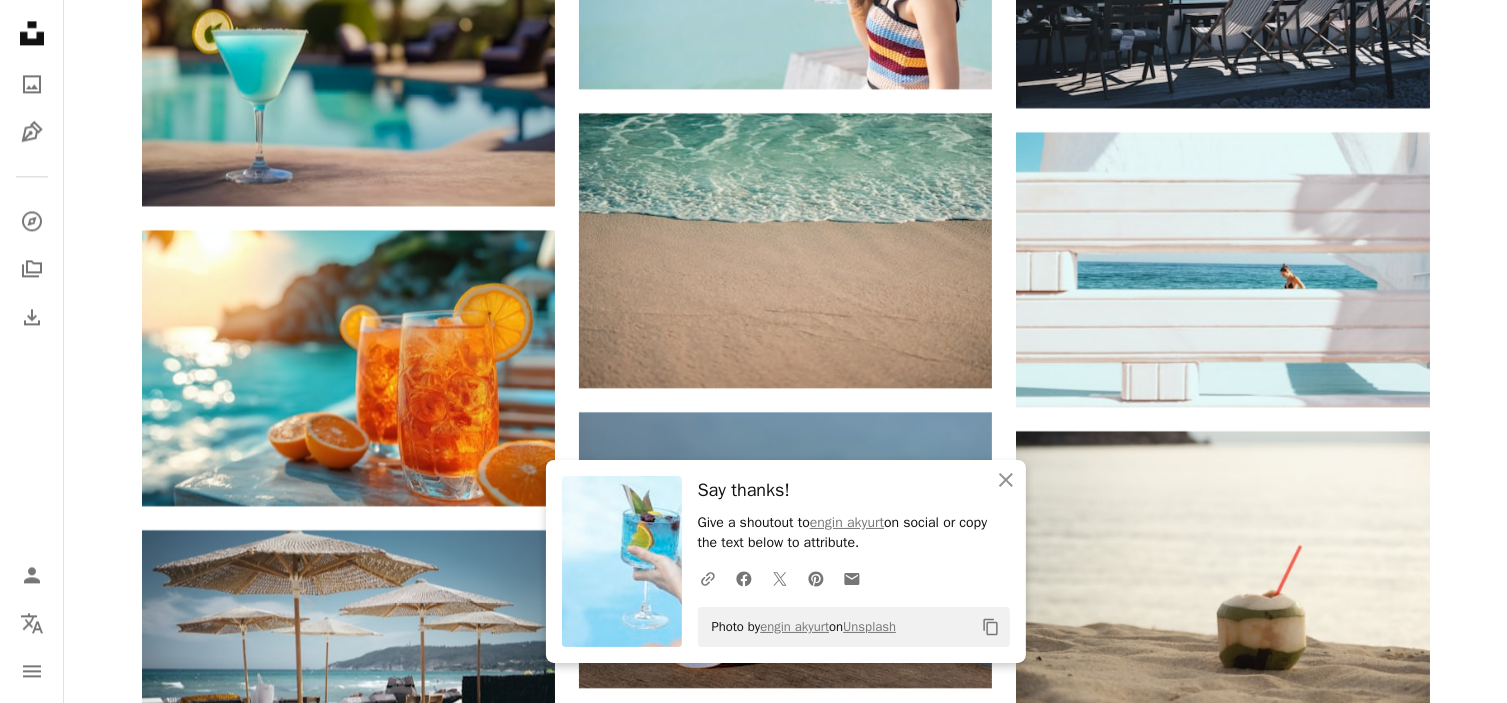 scroll, scrollTop: 4700, scrollLeft: 0, axis: vertical 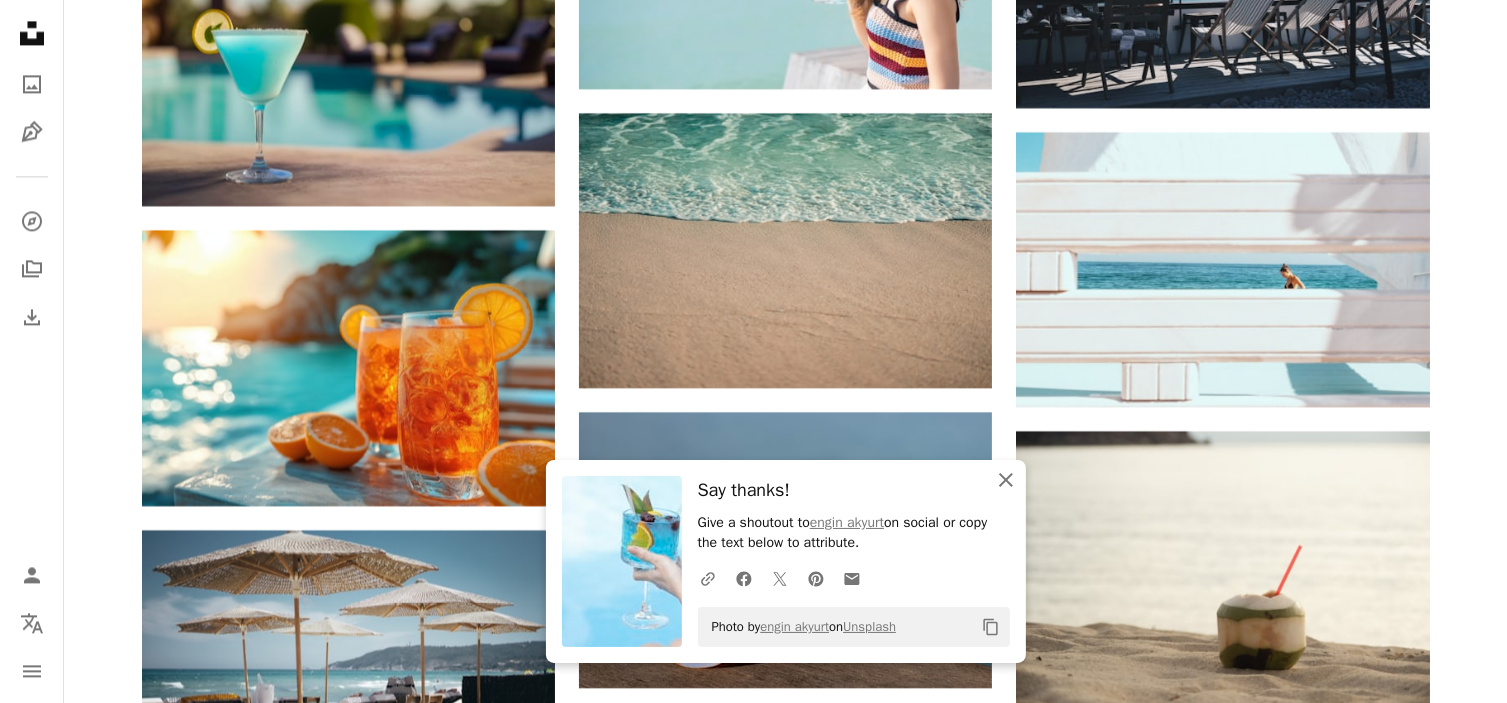 click on "An X shape" 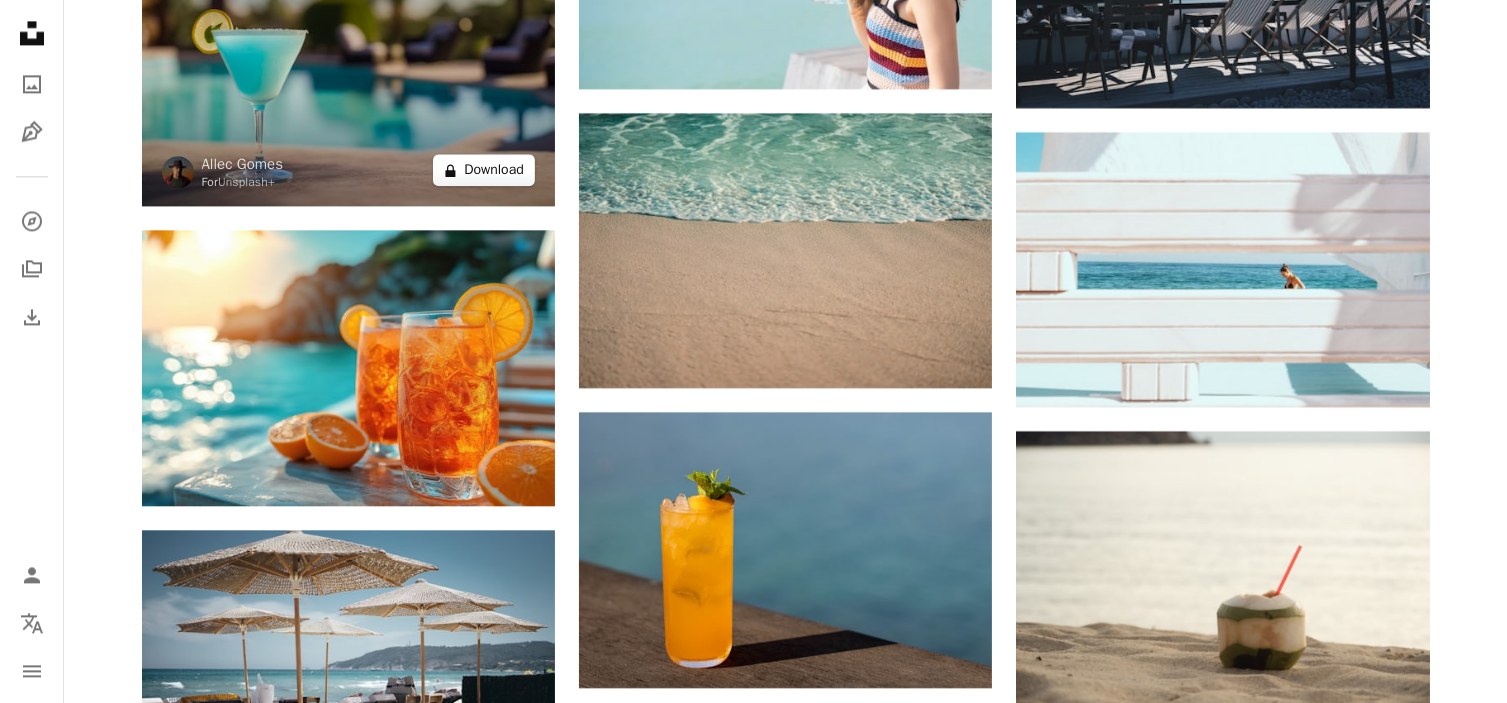 click on "A lock Download" at bounding box center [484, 170] 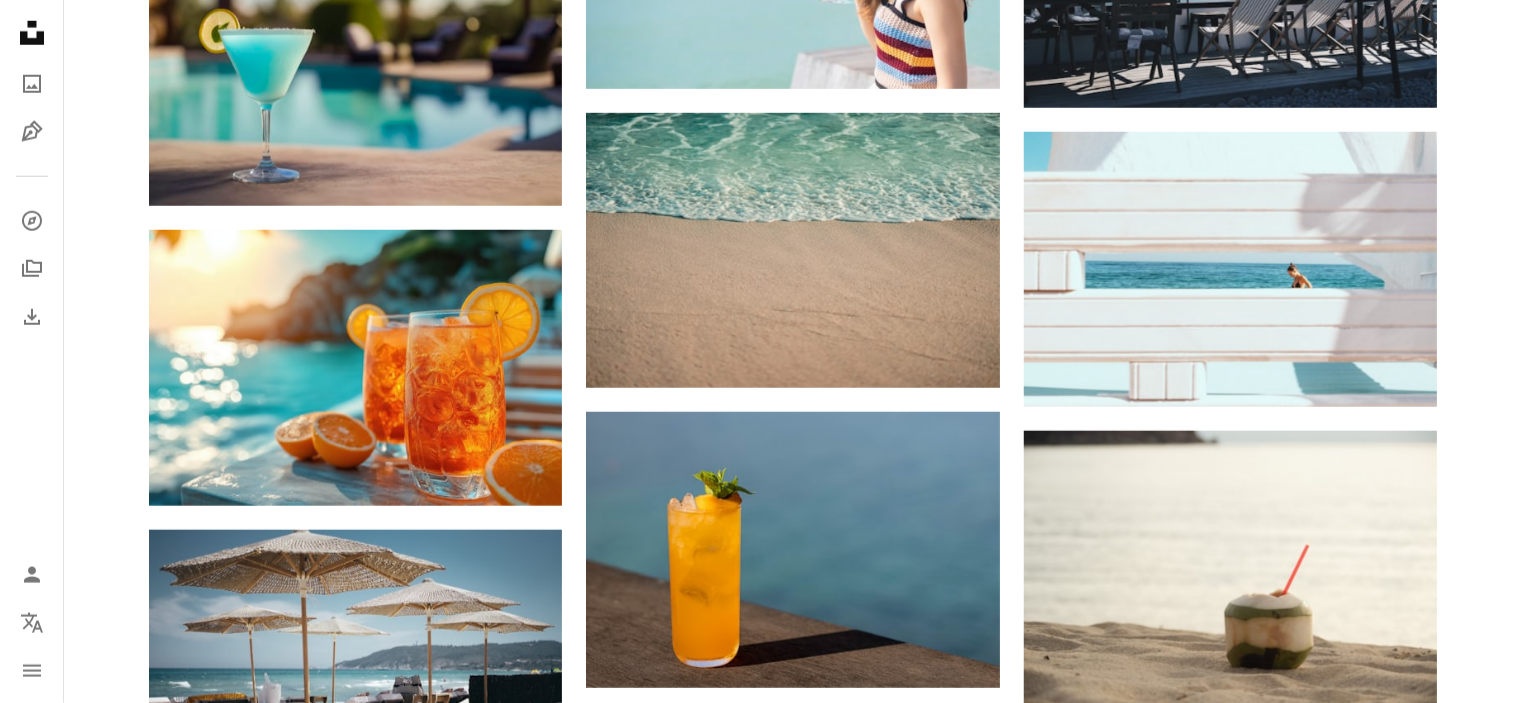 click on "An X shape Premium, ready to use images. Get unlimited access. A plus sign Members-only content added monthly A plus sign Unlimited royalty-free downloads A plus sign Illustrations  New A plus sign Enhanced legal protections yearly 66%  off monthly €12   €4 EUR per month * Get  Unsplash+ * When paid annually, billed upfront  €48 Taxes where applicable. Renews automatically. Cancel anytime." at bounding box center [761, 3483] 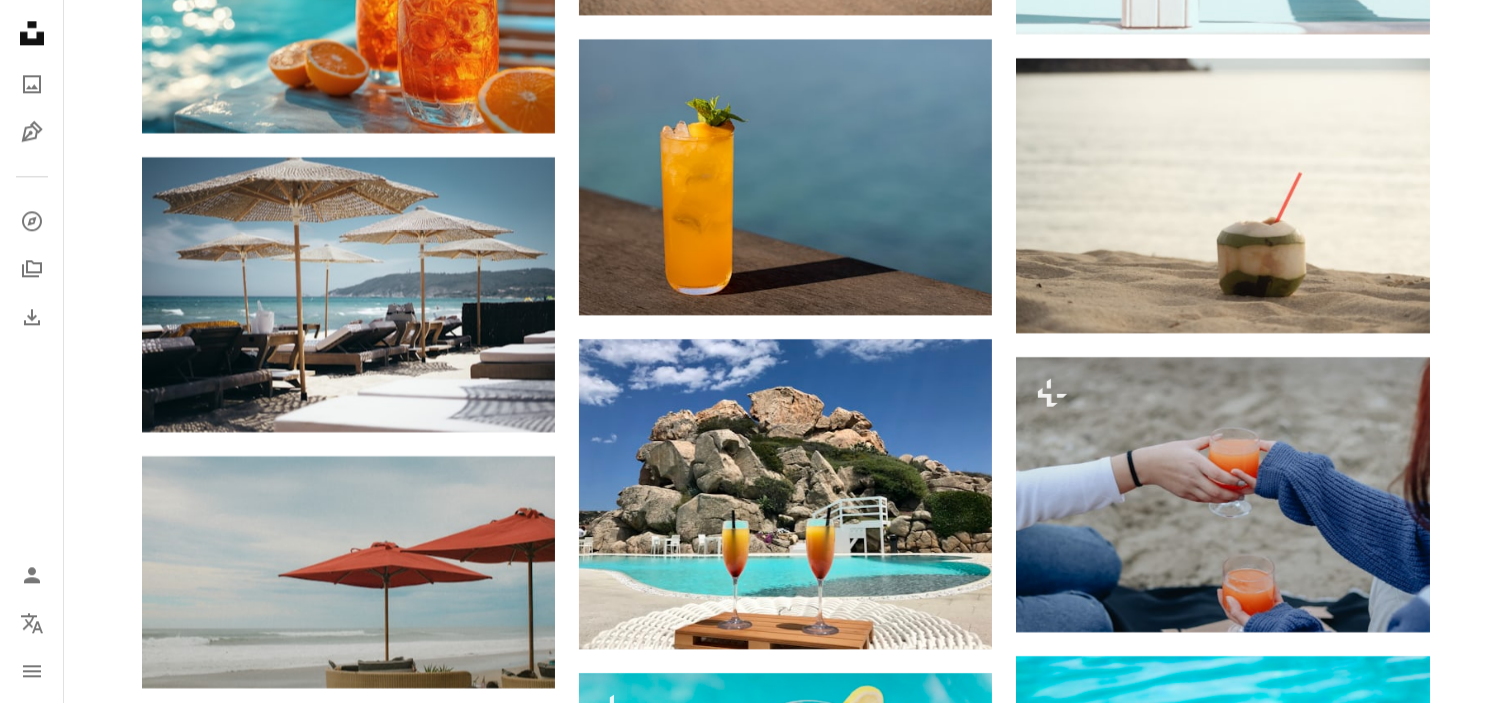 scroll, scrollTop: 5200, scrollLeft: 0, axis: vertical 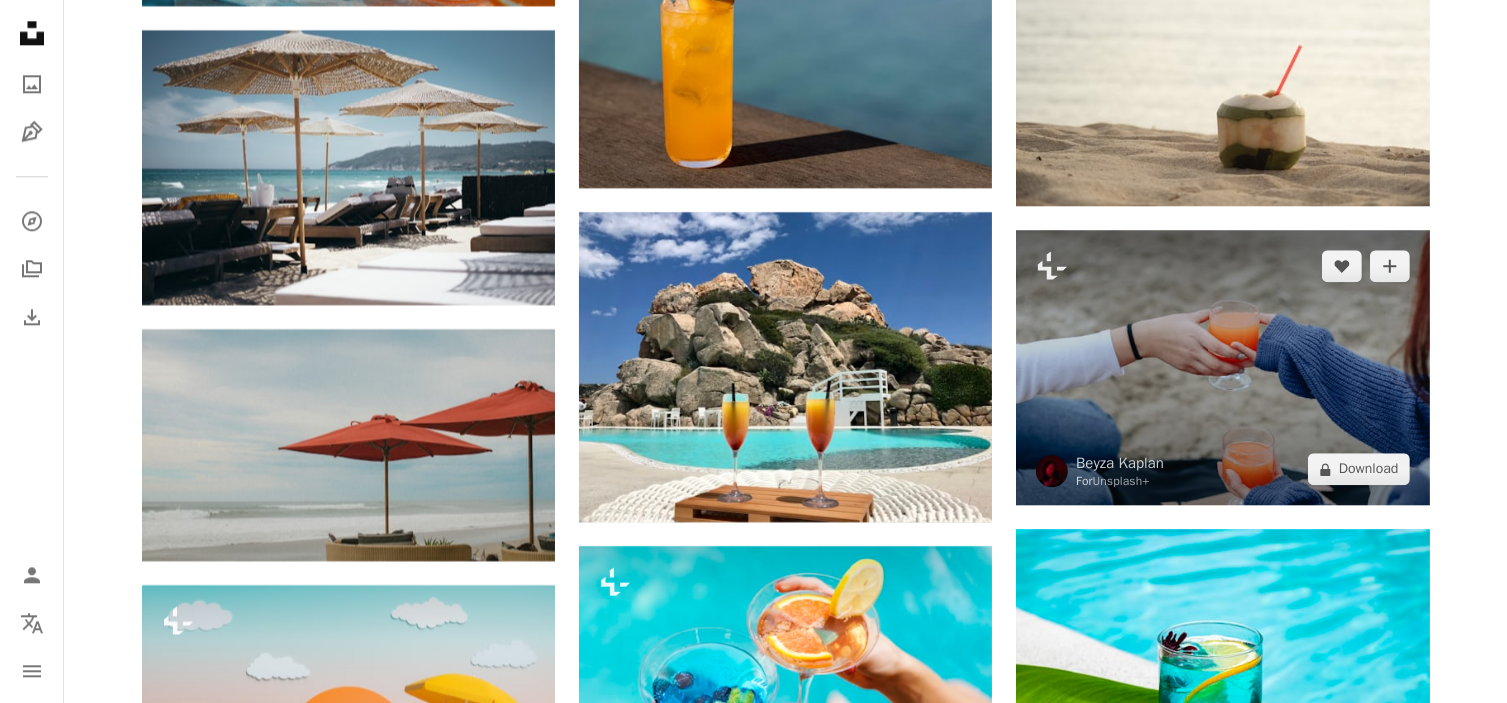 click at bounding box center (1222, 367) 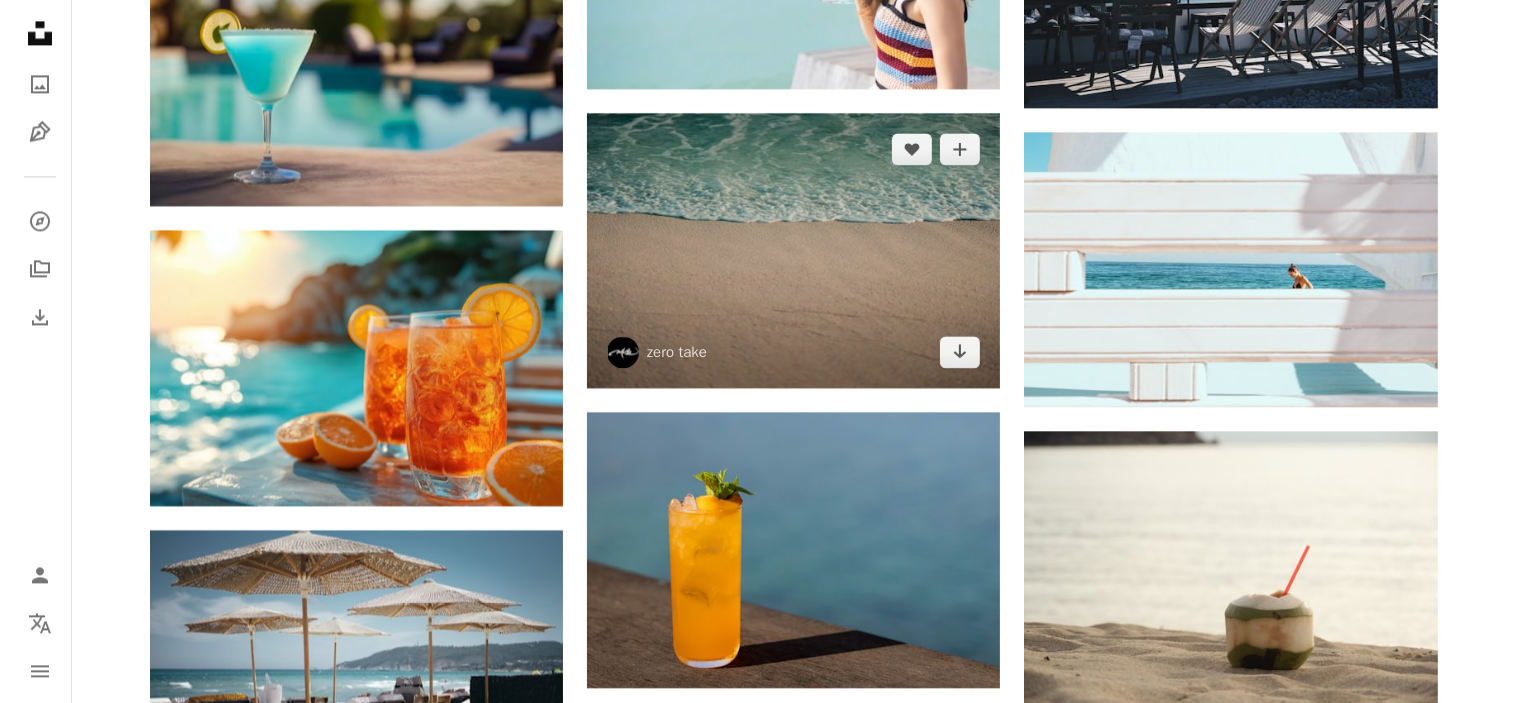 scroll, scrollTop: 4600, scrollLeft: 0, axis: vertical 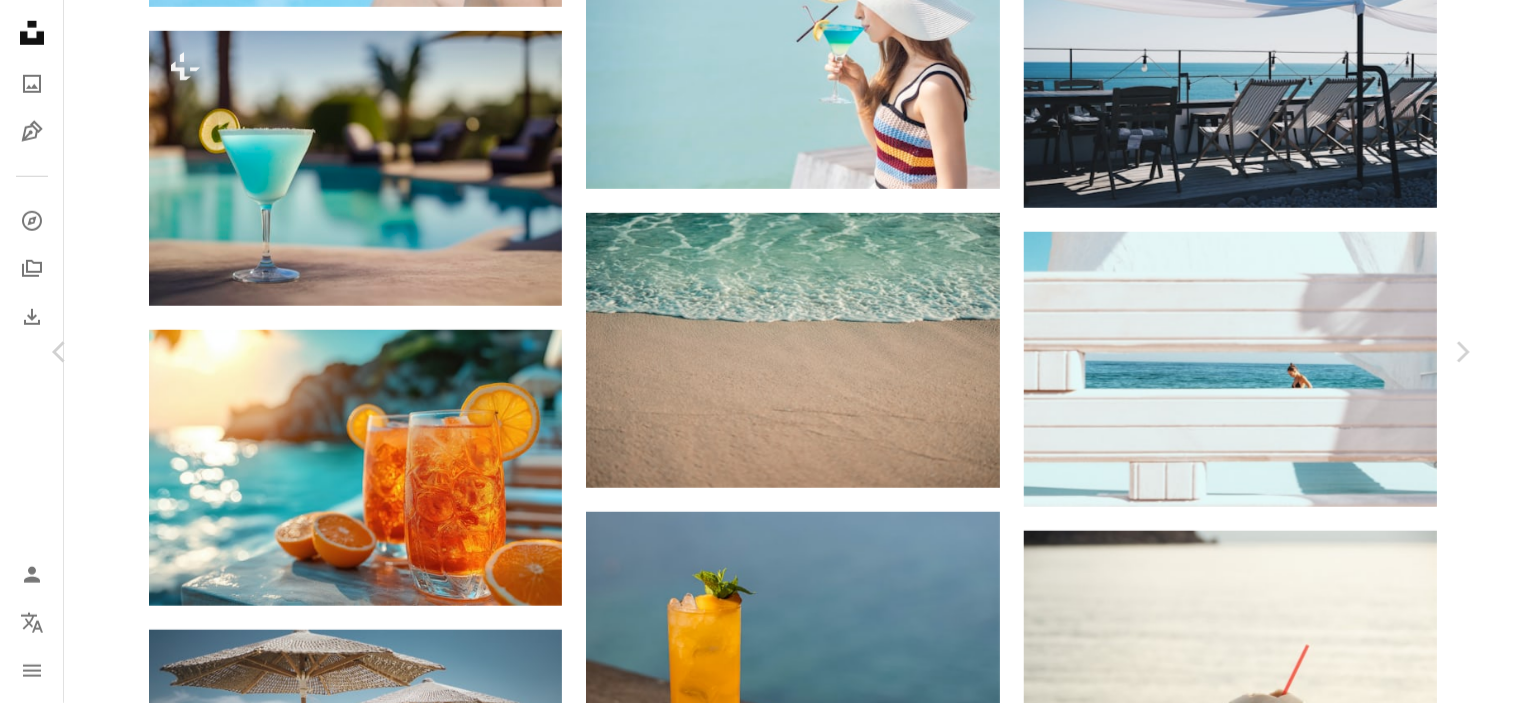 click on "A forward-right arrow Beyza Kaplan For  Unsplash+ A heart A plus sign A lock Download Zoom in A forward-right arrow Share More Actions Calendar outlined Published on  [DATE], [YEAR] Safety Licensed under the  Unsplash+ License food dinner lunch eating brunch food and drink cuisine sharing food Free images From this series Chevron right Plus sign for Unsplash+ Plus sign for Unsplash+ Plus sign for Unsplash+ Plus sign for Unsplash+ Plus sign for Unsplash+ Plus sign for Unsplash+ Plus sign for Unsplash+ Plus sign for Unsplash+ Plus sign for Unsplash+ Plus sign for Unsplash+ Related images Plus sign for Unsplash+ A heart A plus sign Beyza Kaplan For  Unsplash+ A lock Download Plus sign for Unsplash+ A heart A plus sign Curated Lifestyle For  Unsplash+ A lock Download Plus sign for Unsplash+ A heart A plus sign Curated Lifestyle For  Unsplash+ A lock Download Plus sign for Unsplash+ A heart A plus sign Getty Images For  Unsplash+ A lock Download Plus sign for Unsplash+ A heart A plus sign For  For" at bounding box center [761, 5431] 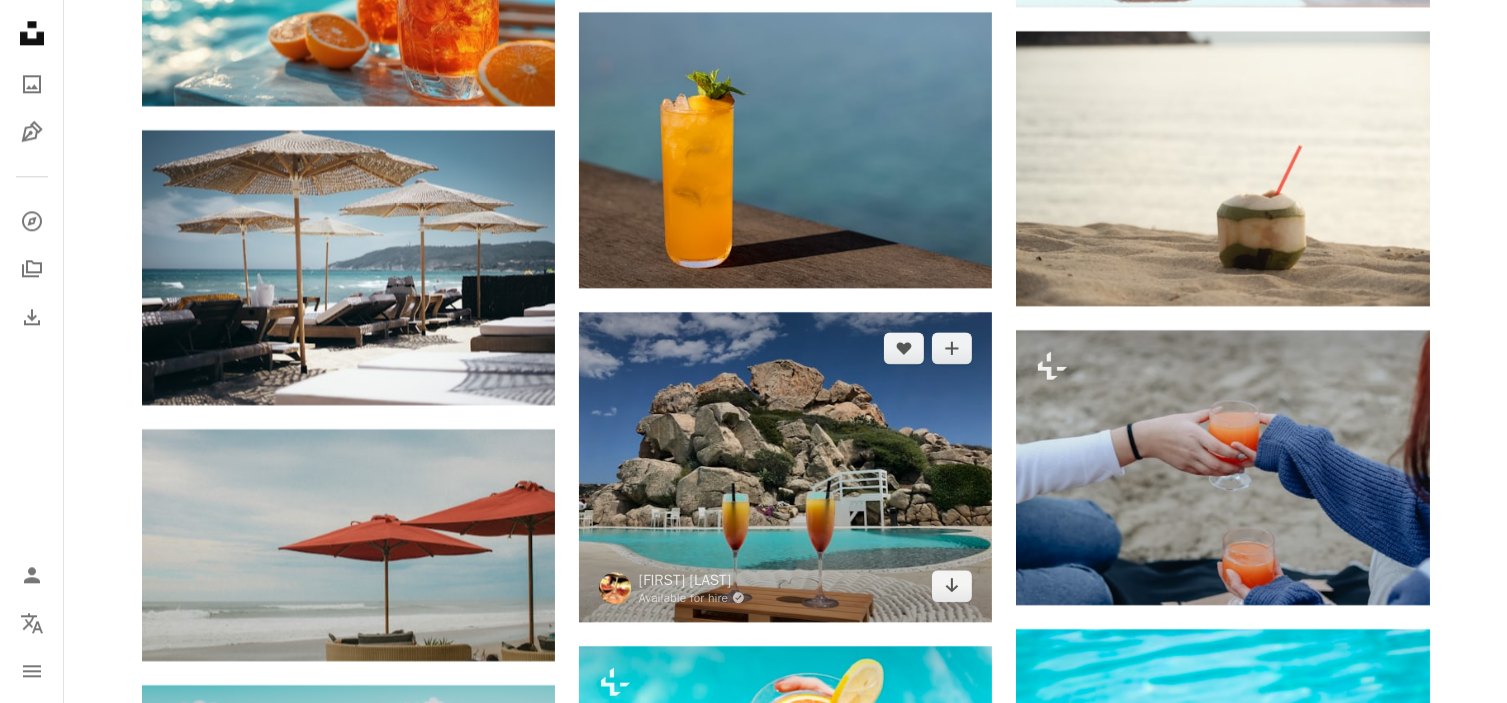 scroll, scrollTop: 4600, scrollLeft: 0, axis: vertical 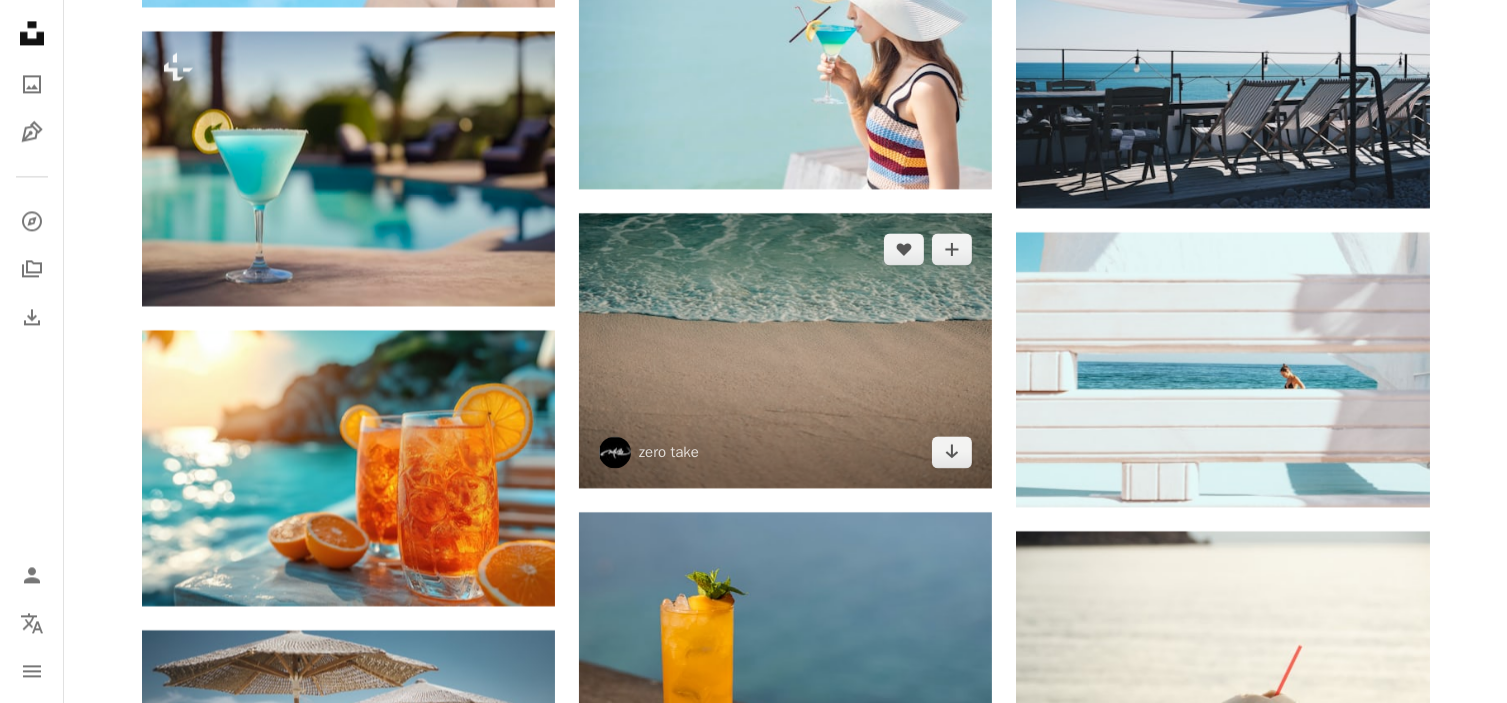 click at bounding box center (785, 350) 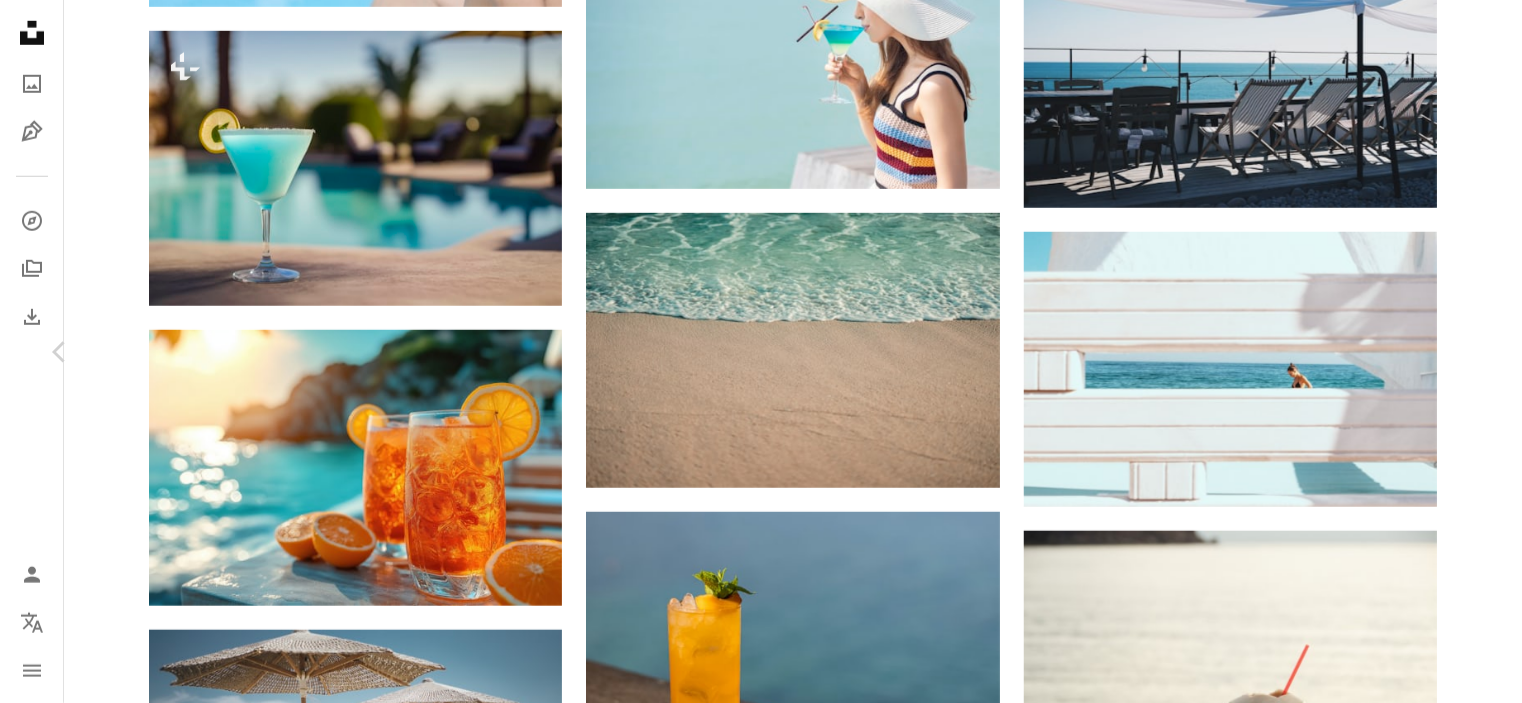 click on "Download free" at bounding box center (1273, 5127) 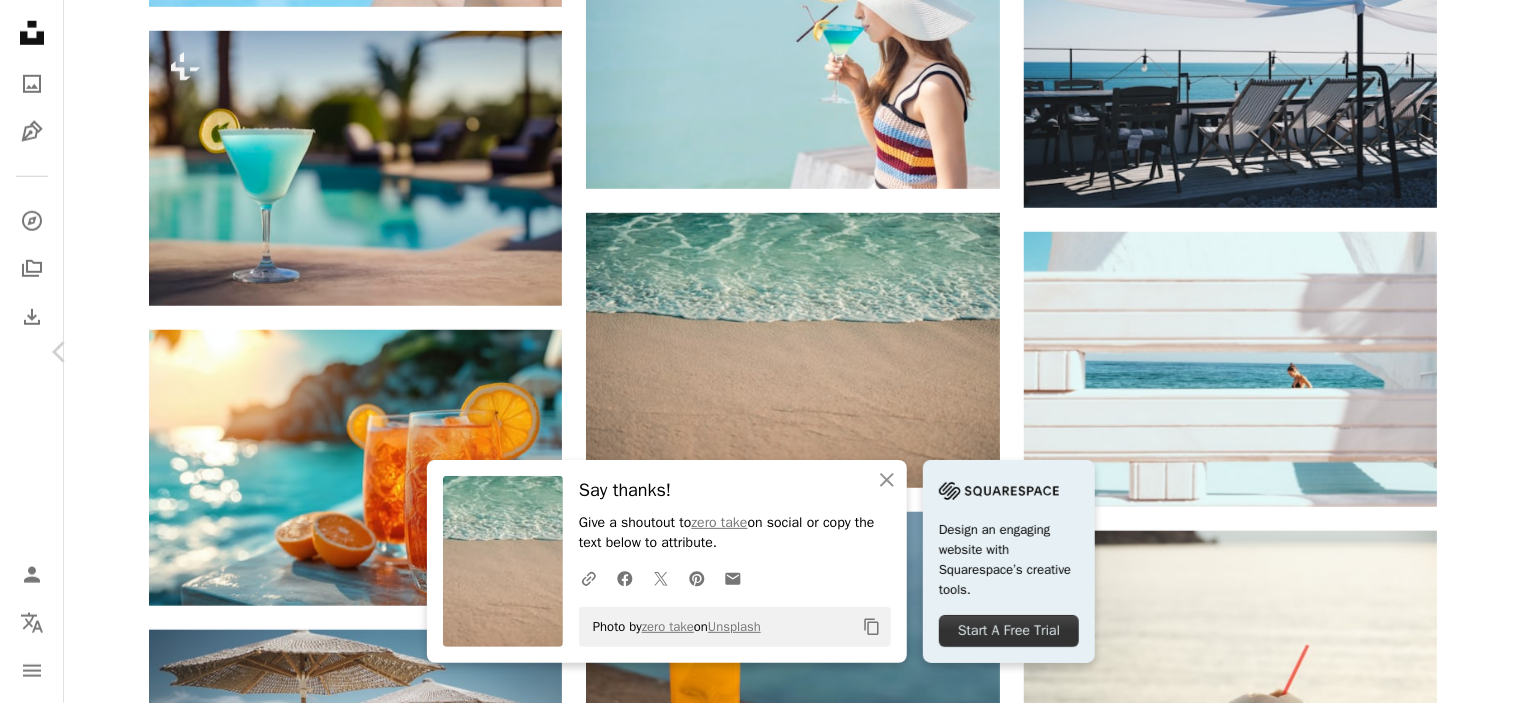 click on "Chevron right" at bounding box center [1462, 352] 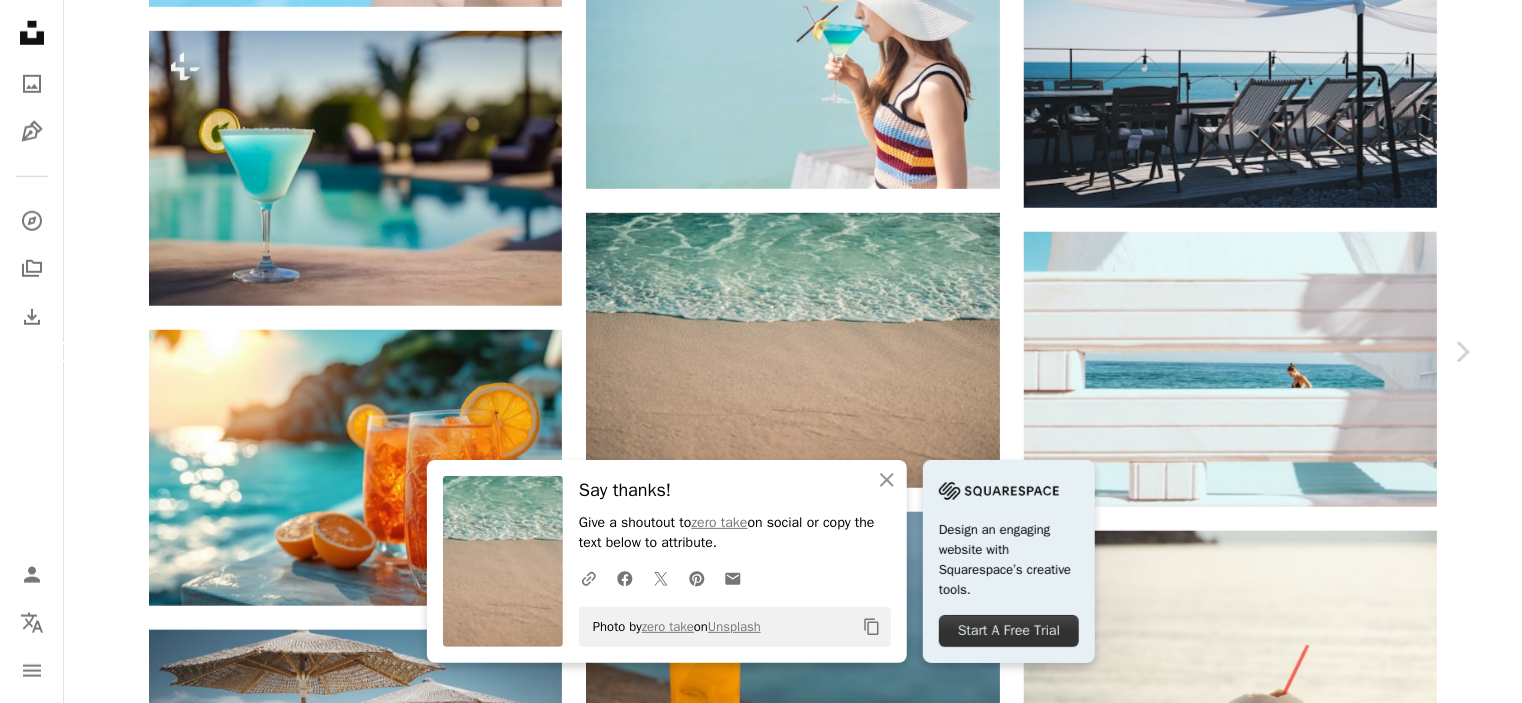click on "Chevron left" at bounding box center (60, 352) 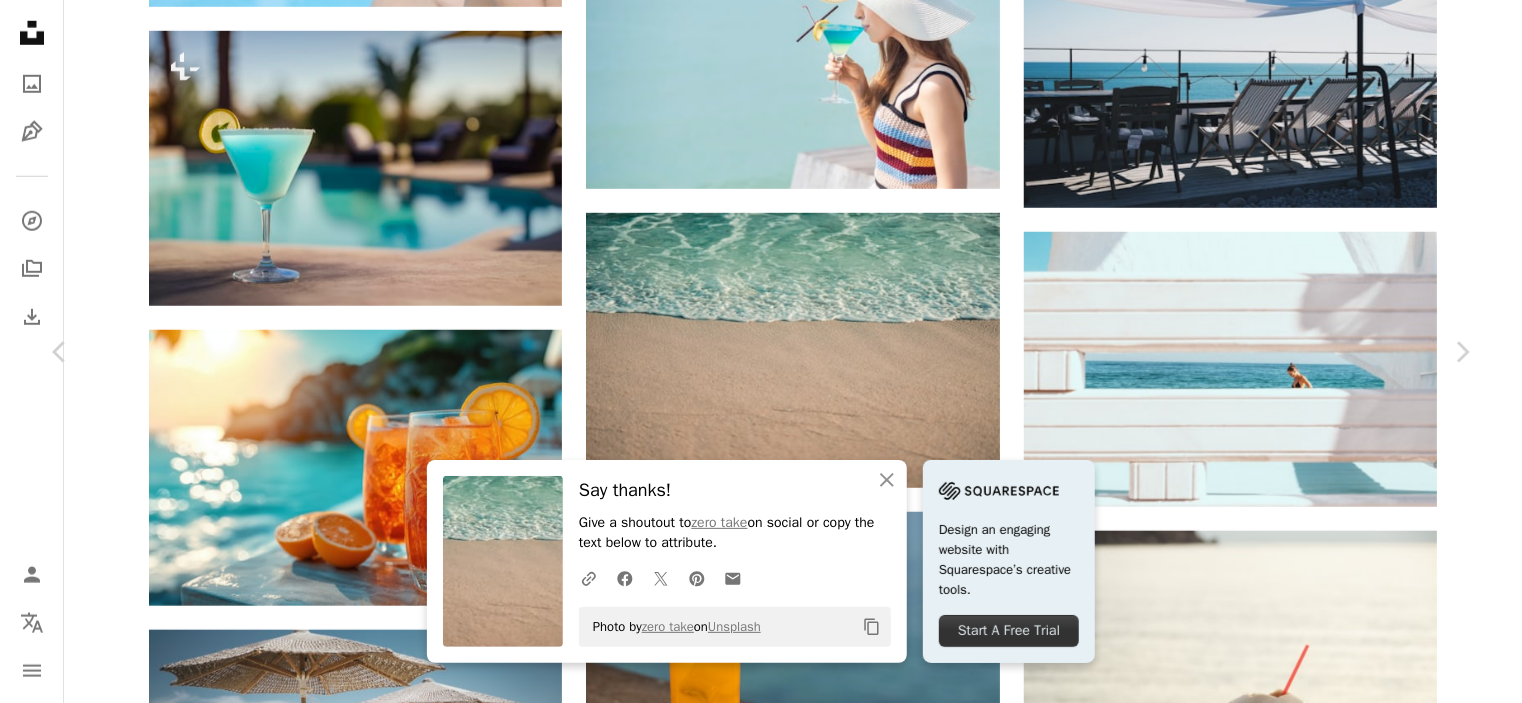 click on "Chevron left" at bounding box center (60, 352) 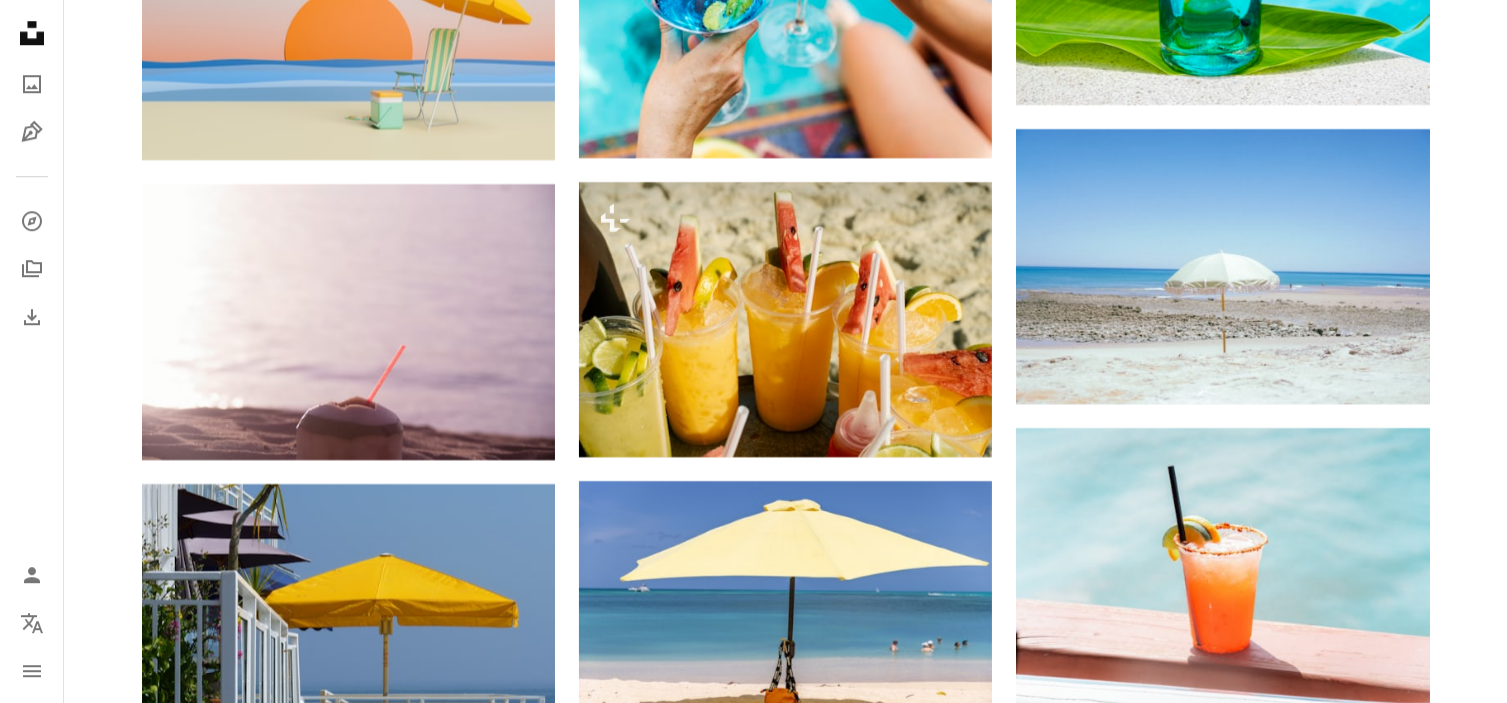 scroll, scrollTop: 6100, scrollLeft: 0, axis: vertical 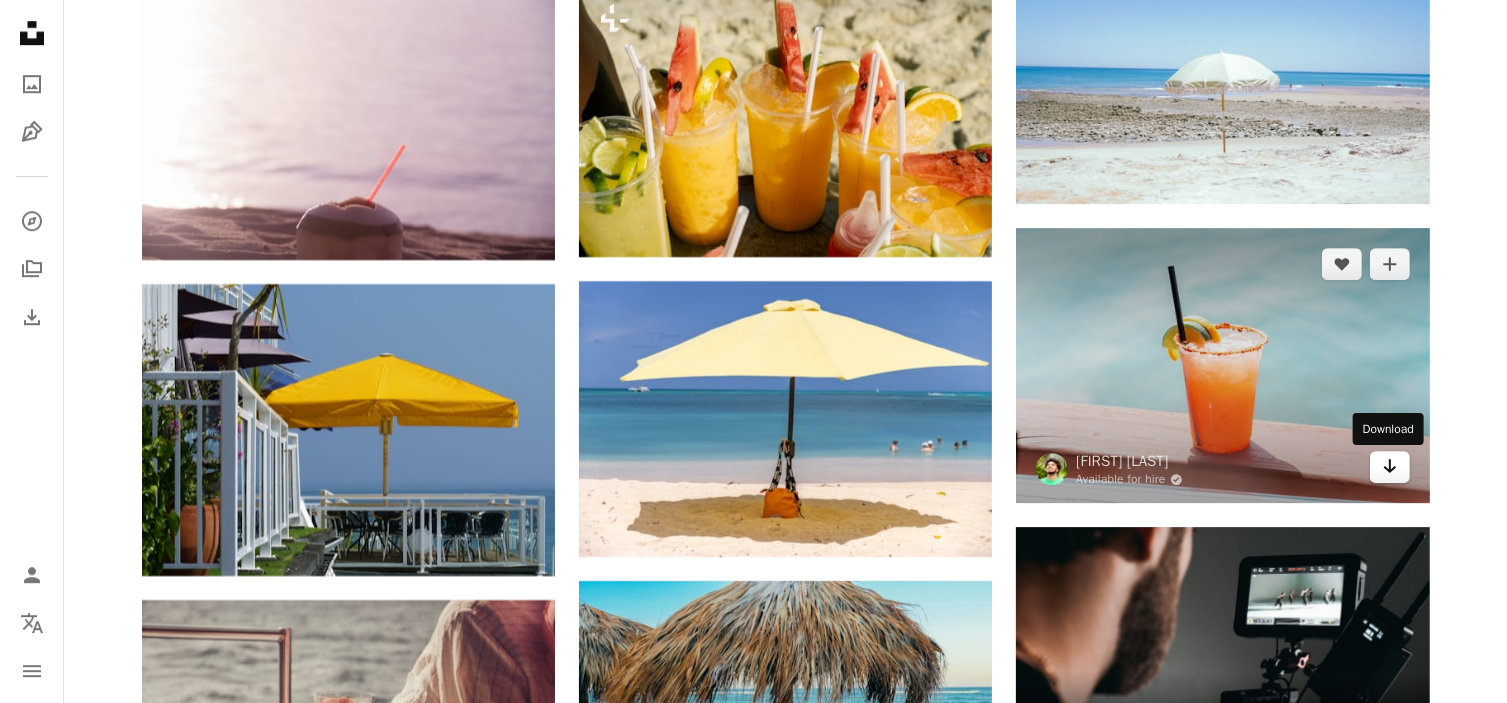 click on "Arrow pointing down" 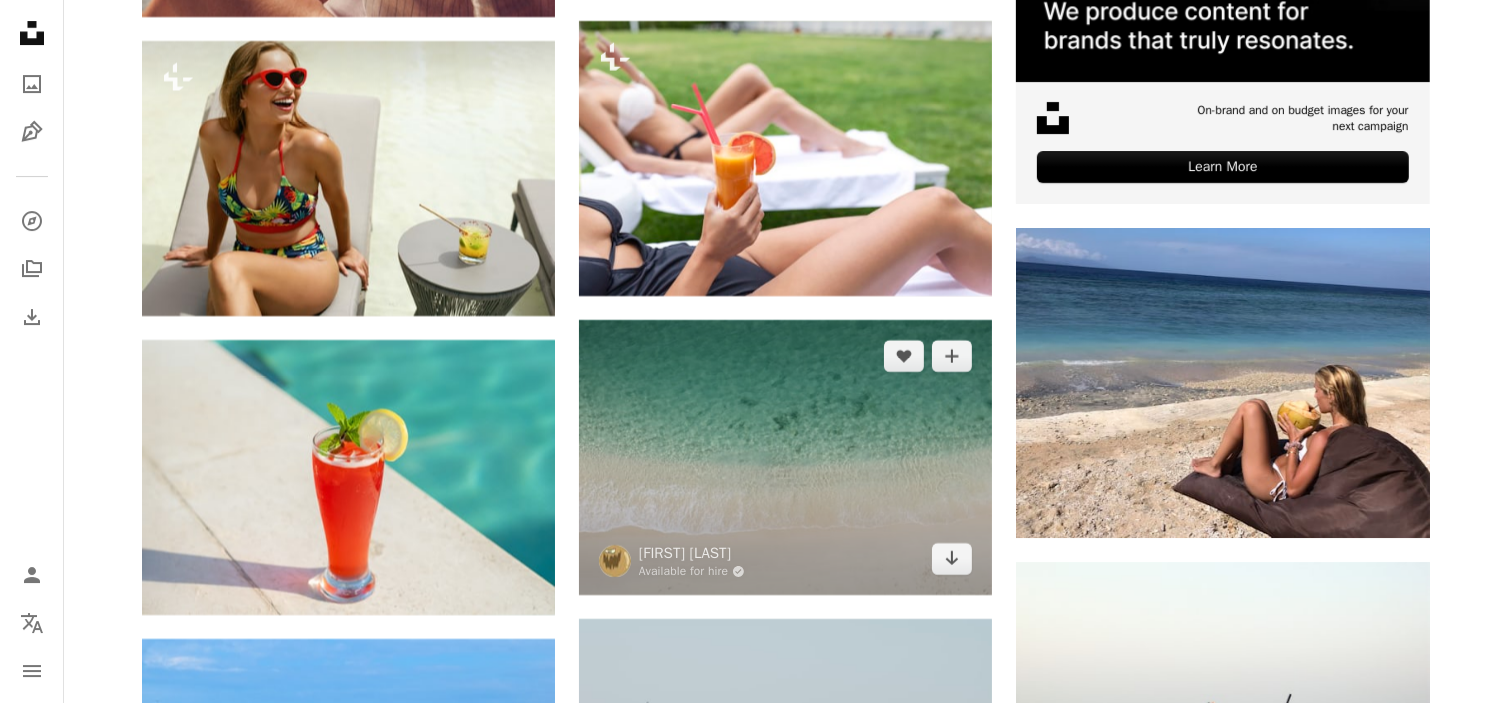 scroll, scrollTop: 6900, scrollLeft: 0, axis: vertical 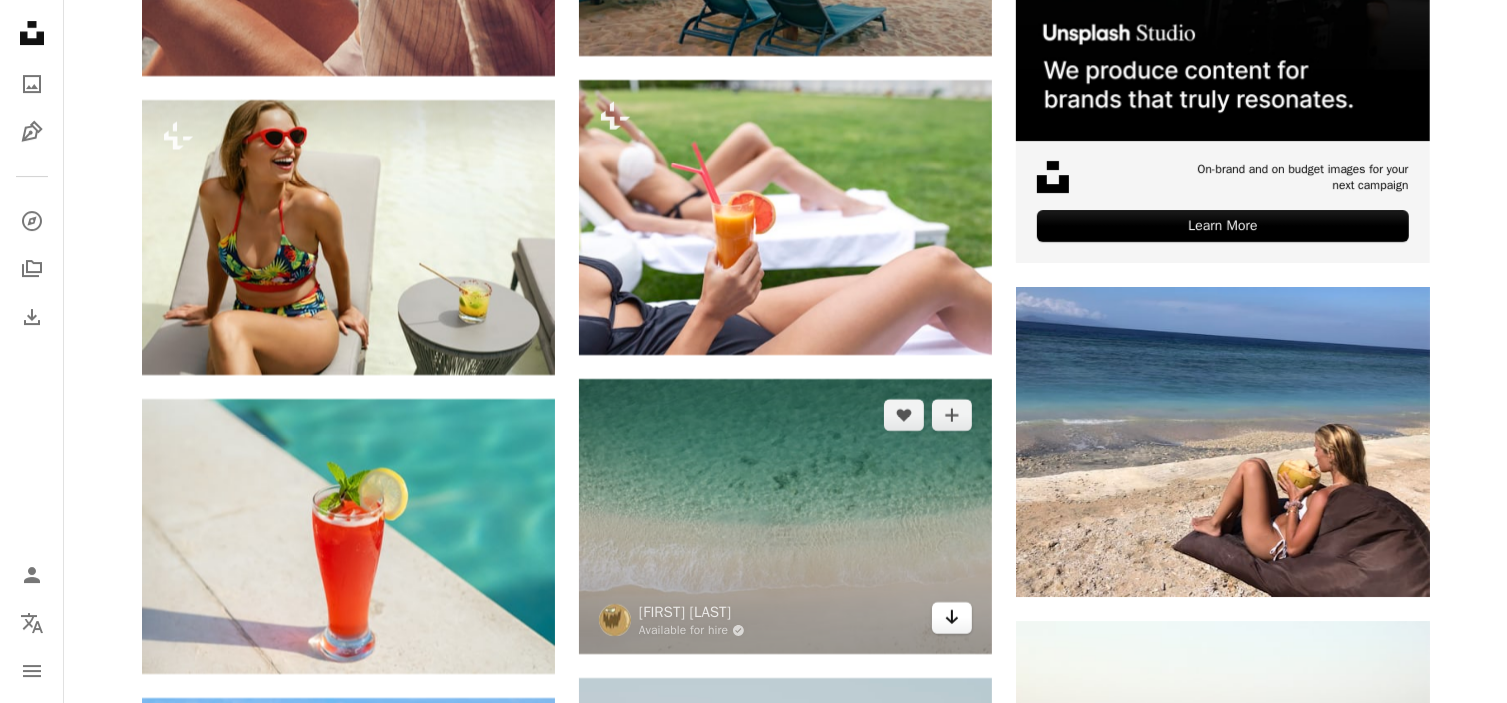 click on "Arrow pointing down" at bounding box center [952, 618] 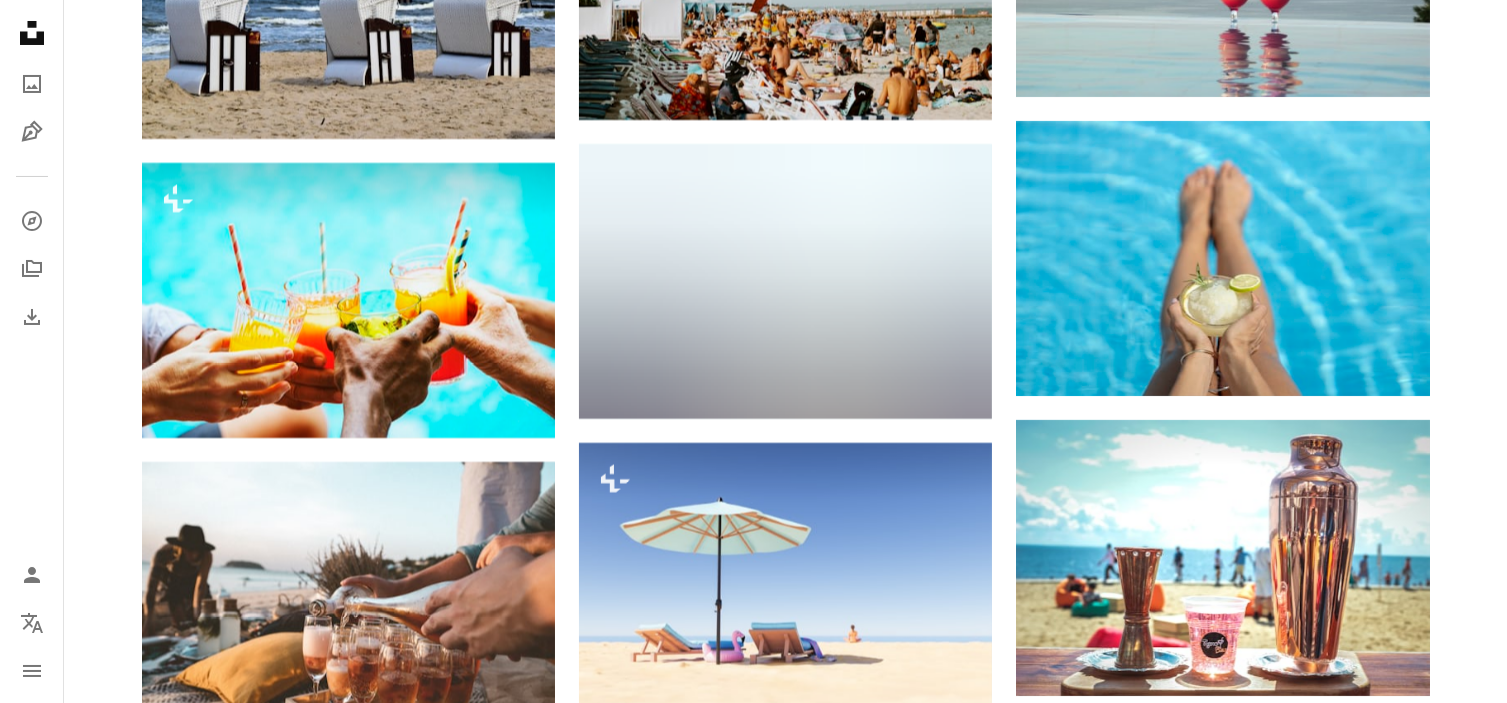 scroll, scrollTop: 7900, scrollLeft: 0, axis: vertical 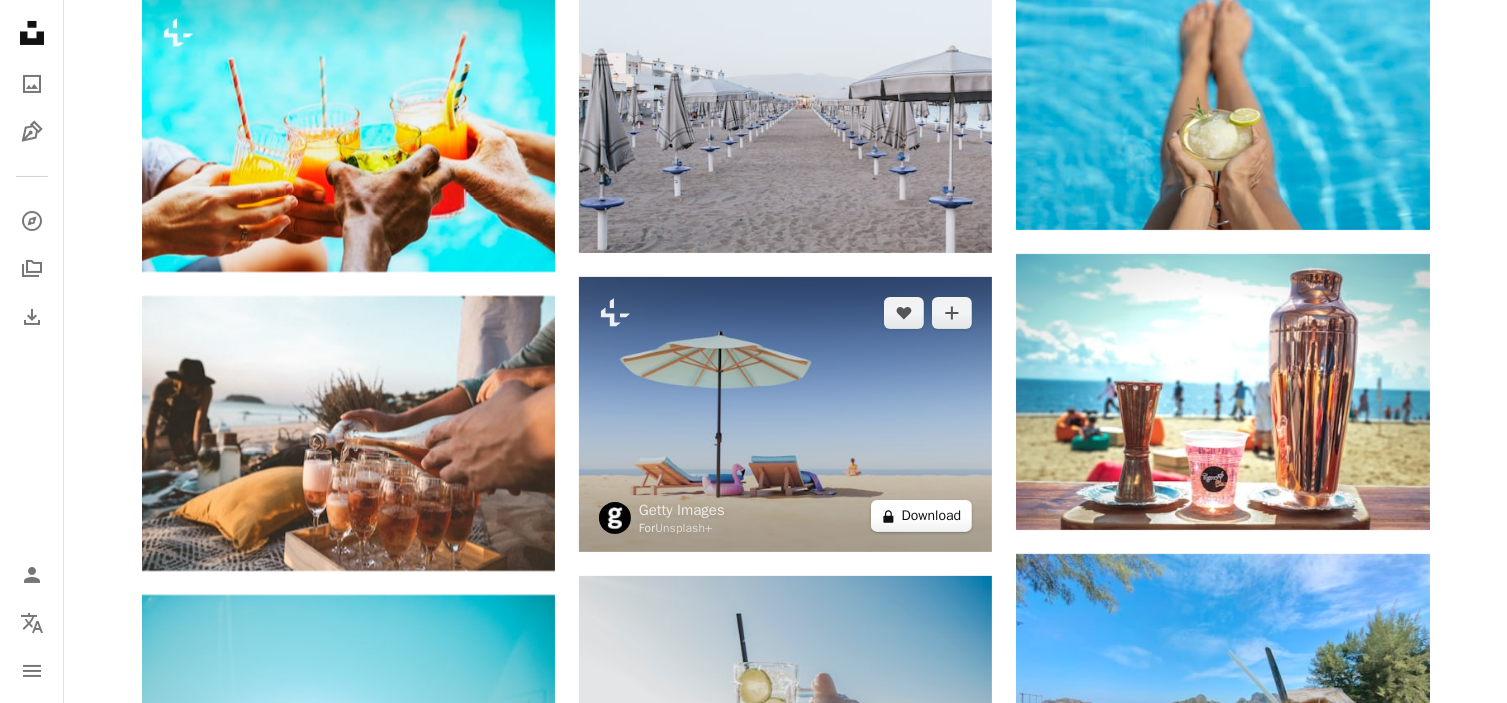 click on "A lock Download" at bounding box center [922, 516] 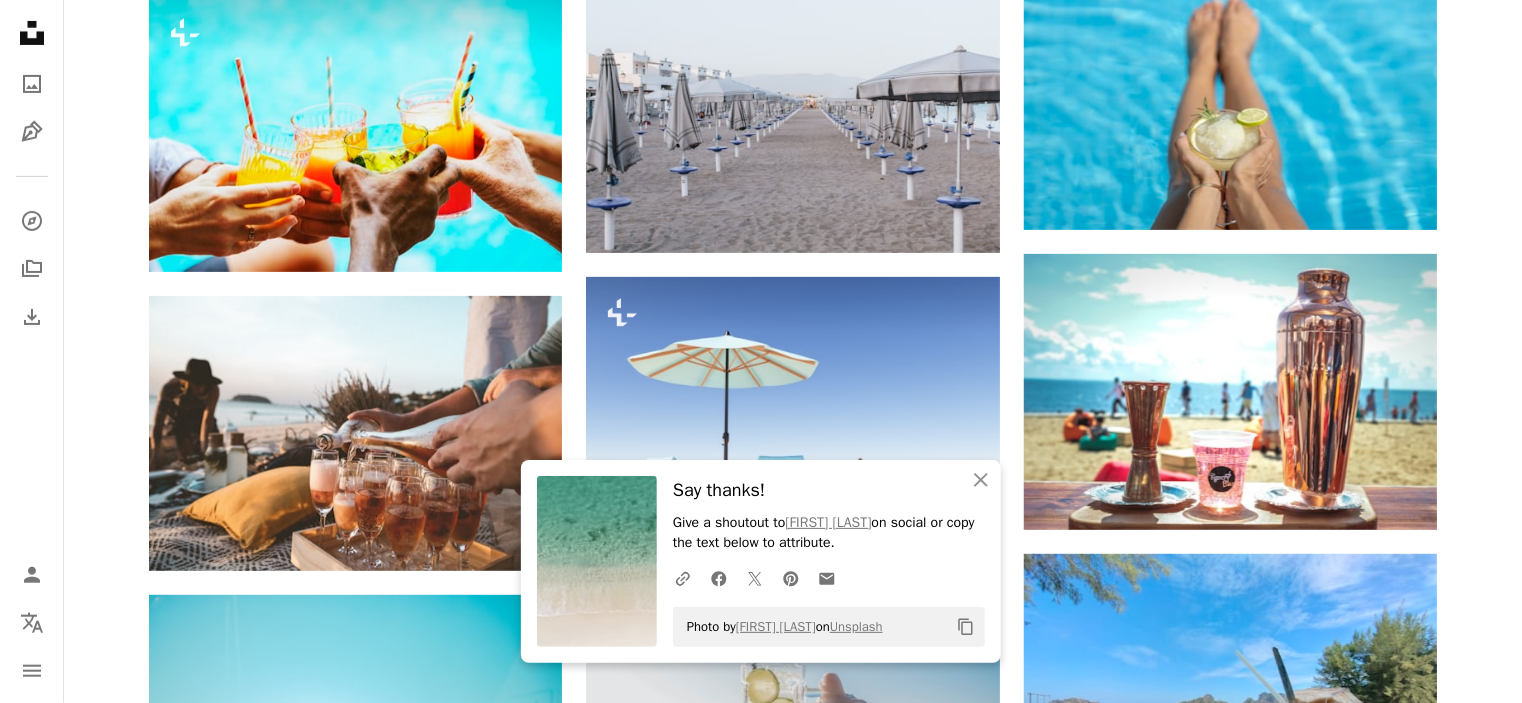 click on "An X shape An X shape Close Say thanks! Give a shoutout to  [FIRST] [LAST]  on social or copy the text below to attribute. A URL sharing icon (chains) Facebook icon X (formerly Twitter) icon Pinterest icon An envelope Photo by  [FIRST] [LAST]  on  Unsplash
Copy content Premium, ready to use images. Get unlimited access. A plus sign Members-only content added monthly A plus sign Unlimited royalty-free downloads A plus sign Illustrations  New A plus sign Enhanced legal protections yearly 66%  off monthly €12   €4 EUR per month * Get  Unsplash+ * When paid annually, billed upfront  €48 Taxes where applicable. Renews automatically. Cancel anytime." at bounding box center (761, 3995) 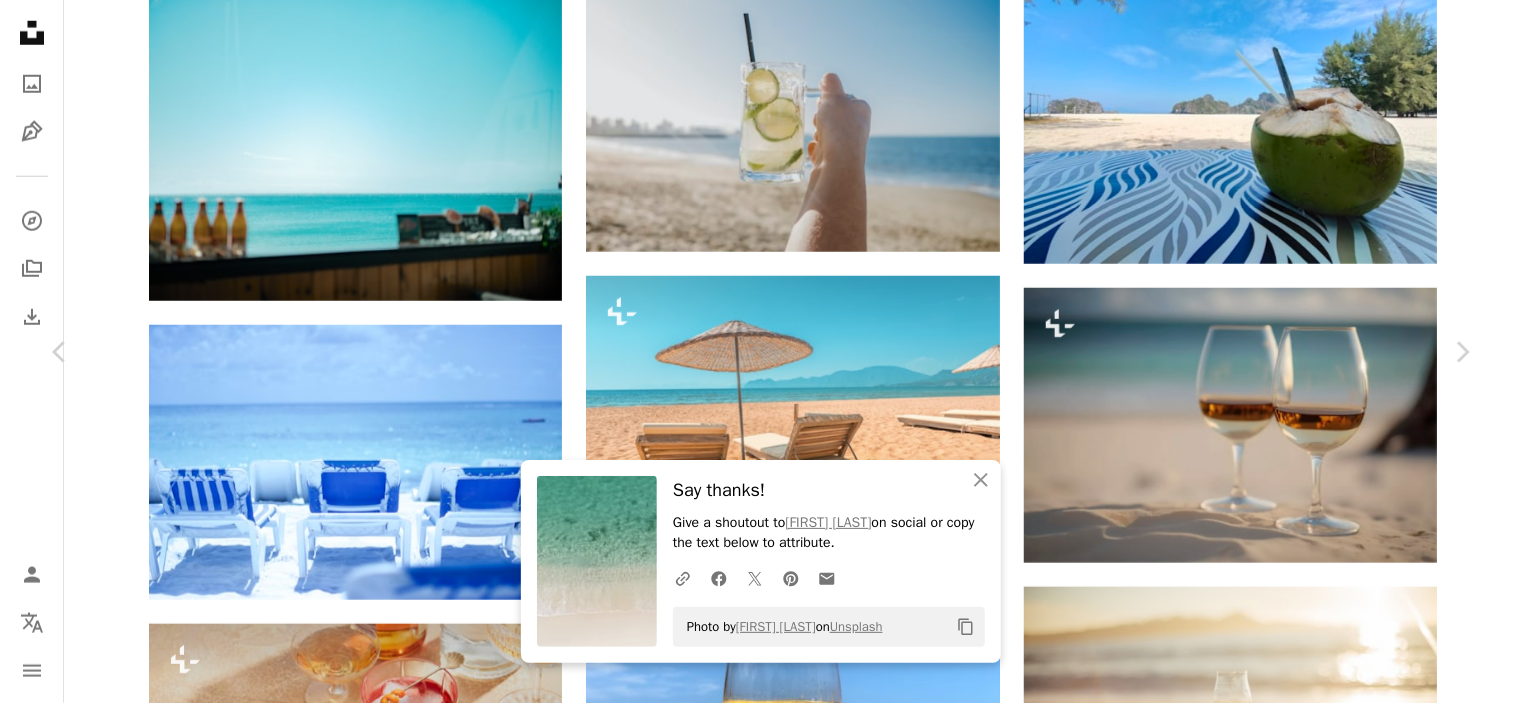 click on "An X shape Chevron left Chevron right An X shape Close Say thanks! Give a shoutout to  [FIRST] [LAST]  on social or copy the text below to attribute. A URL sharing icon (chains) Facebook icon X (formerly Twitter) icon Pinterest icon An envelope Photo by  [FIRST] [LAST]  on  Unsplash
Copy content [FIRST] [LAST] For  Unsplash+ A heart A plus sign A lock Download Zoom in A forward-right arrow Share More Actions Calendar outlined Published on  March 21, 2023 Safety Licensed under the  Unsplash+ License food dinner lunch eating brunch food and drink cuisine sharing food Free images From this series Chevron right Plus sign for Unsplash+ Plus sign for Unsplash+ Plus sign for Unsplash+ Plus sign for Unsplash+ Plus sign for Unsplash+ Plus sign for Unsplash+ Plus sign for Unsplash+ Plus sign for Unsplash+ Plus sign for Unsplash+ Plus sign for Unsplash+ Related images Plus sign for Unsplash+ A heart A plus sign [FIRST] [LAST] For  Unsplash+ A lock Download Plus sign for Unsplash+ A heart A plus sign" at bounding box center [761, 3394] 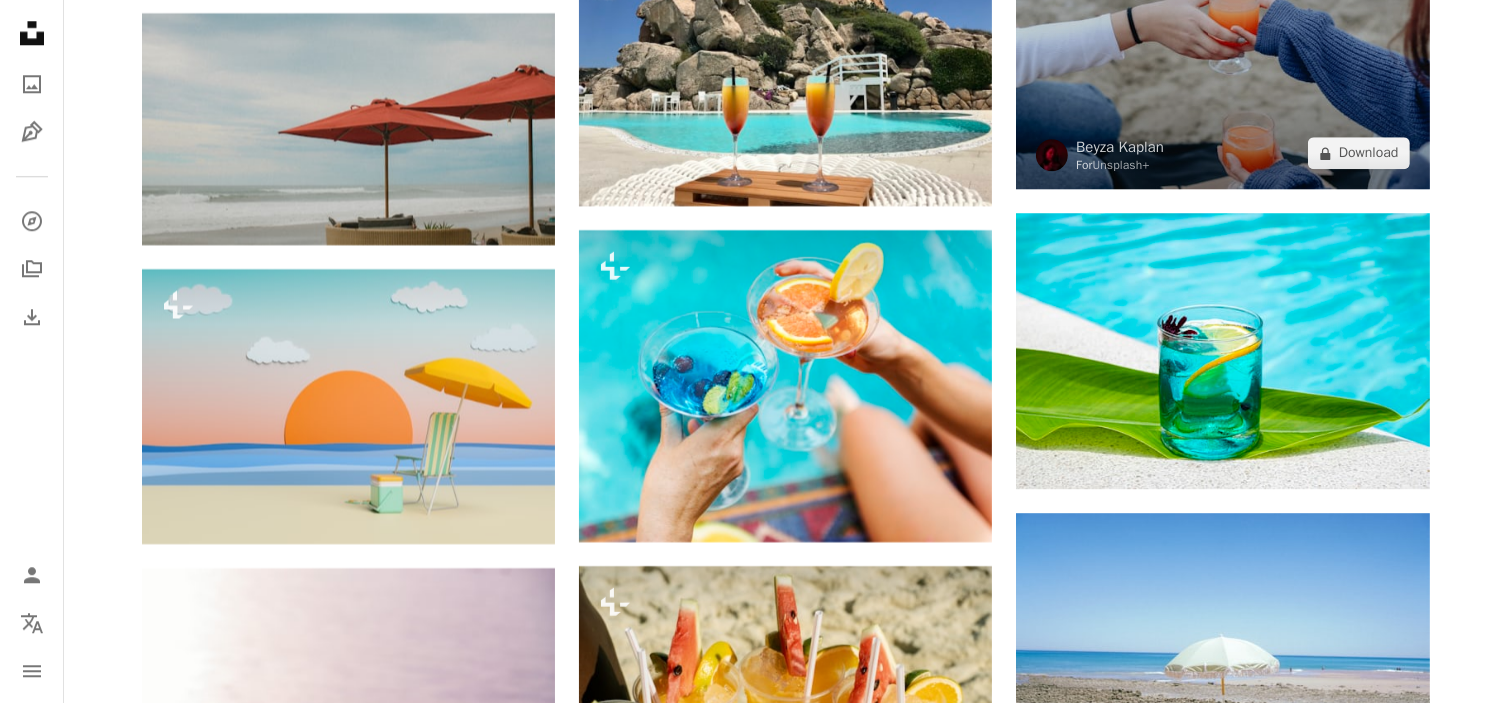 scroll, scrollTop: 5600, scrollLeft: 0, axis: vertical 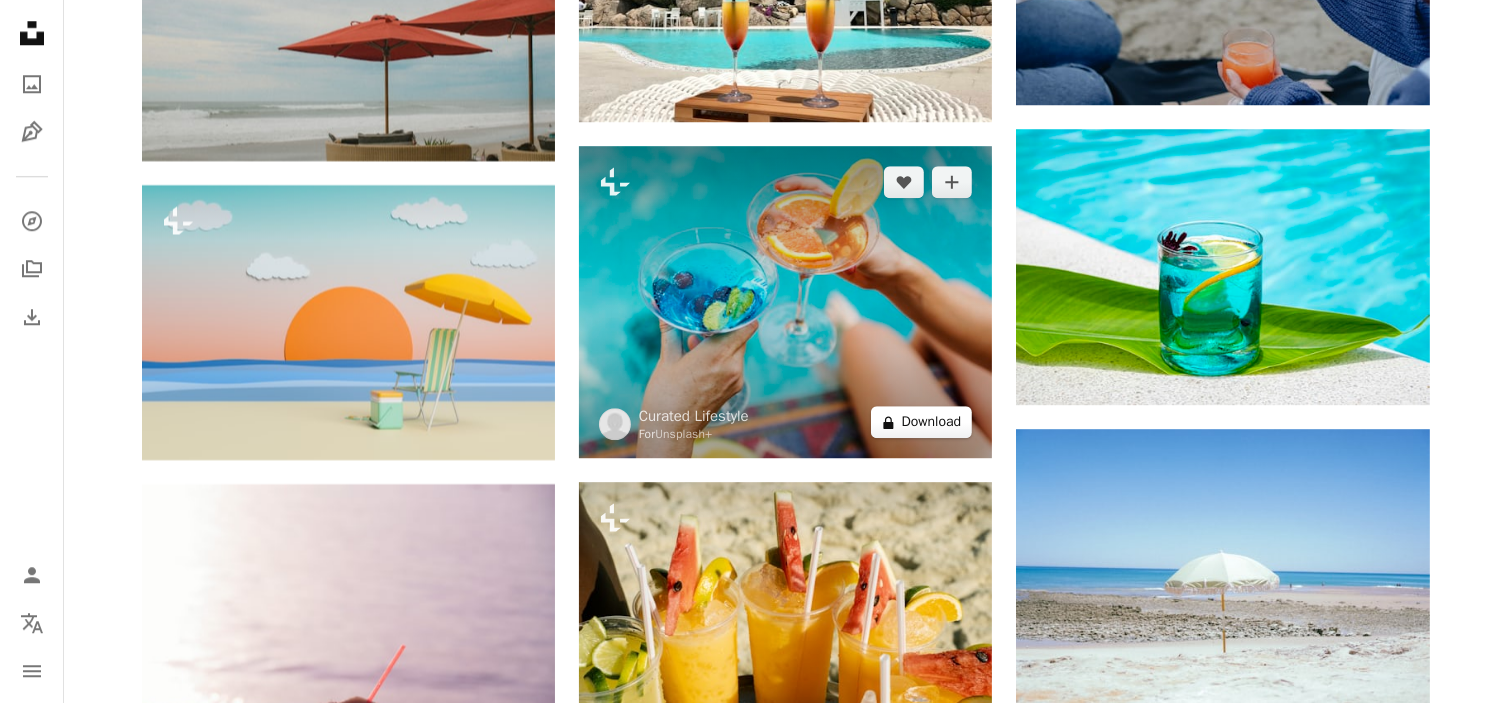 click on "A lock Download" at bounding box center (922, 422) 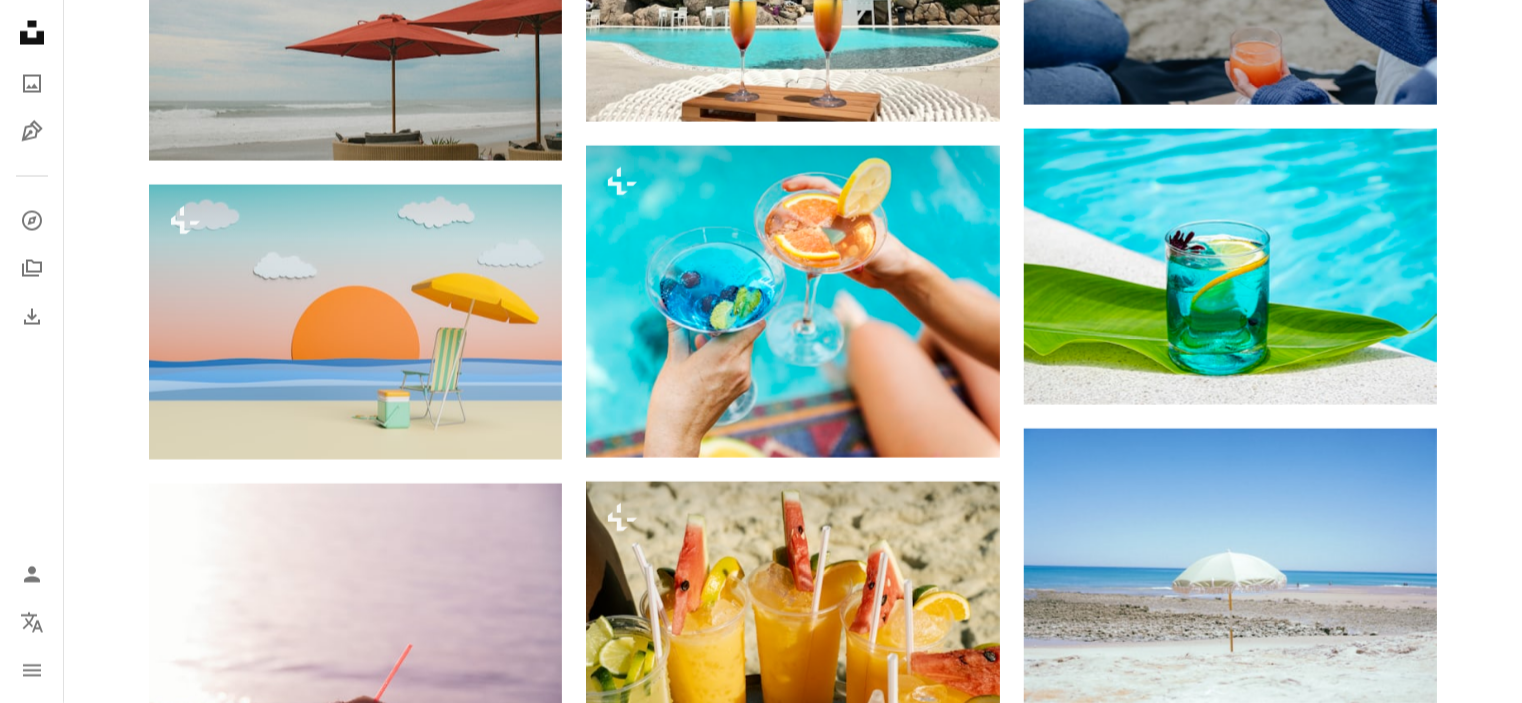 click on "An X shape Premium, ready to use images. Get unlimited access. A plus sign Members-only content added monthly A plus sign Unlimited royalty-free downloads A plus sign Illustrations  New A plus sign Enhanced legal protections yearly 66%  off monthly €12   €4 EUR per month * Get  Unsplash+ * When paid annually, billed upfront  €48 Taxes where applicable. Renews automatically. Cancel anytime." at bounding box center [761, 6294] 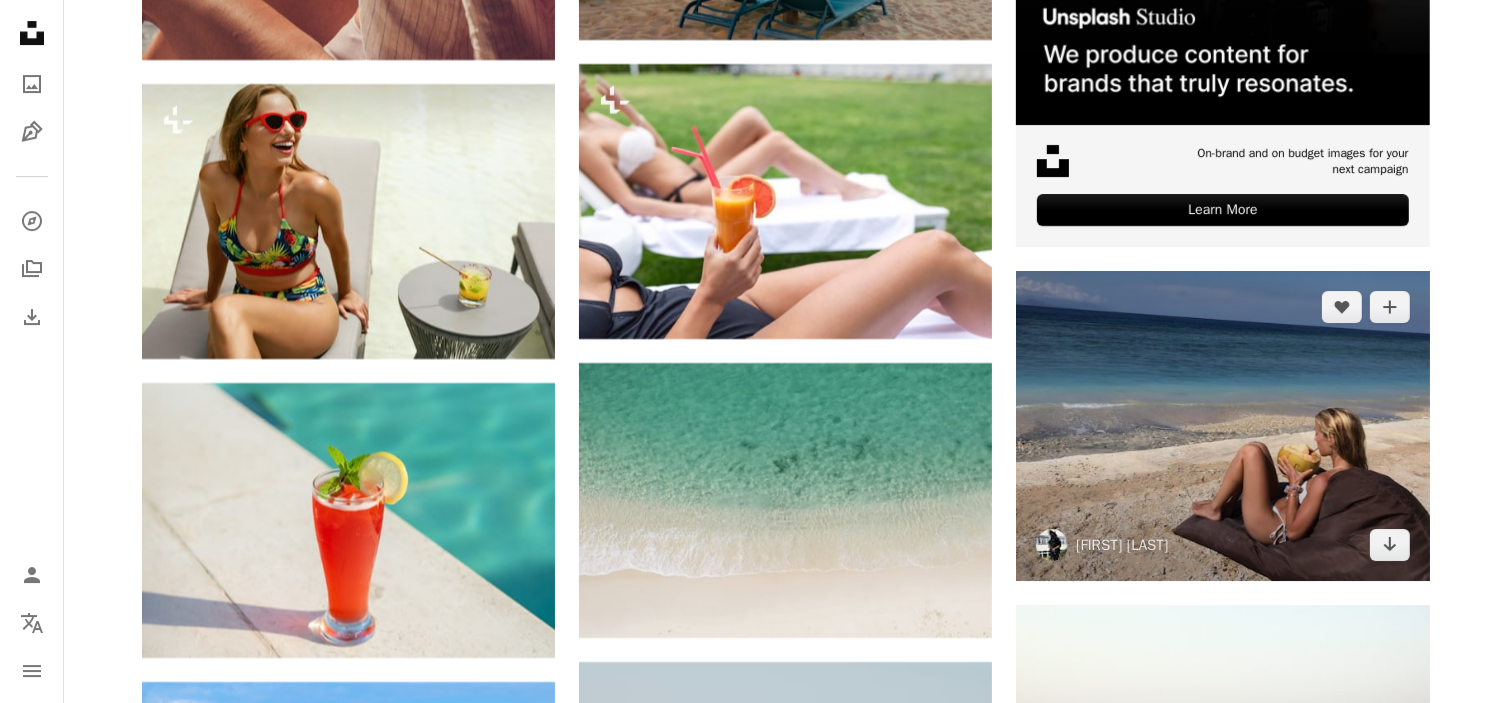 scroll, scrollTop: 6900, scrollLeft: 0, axis: vertical 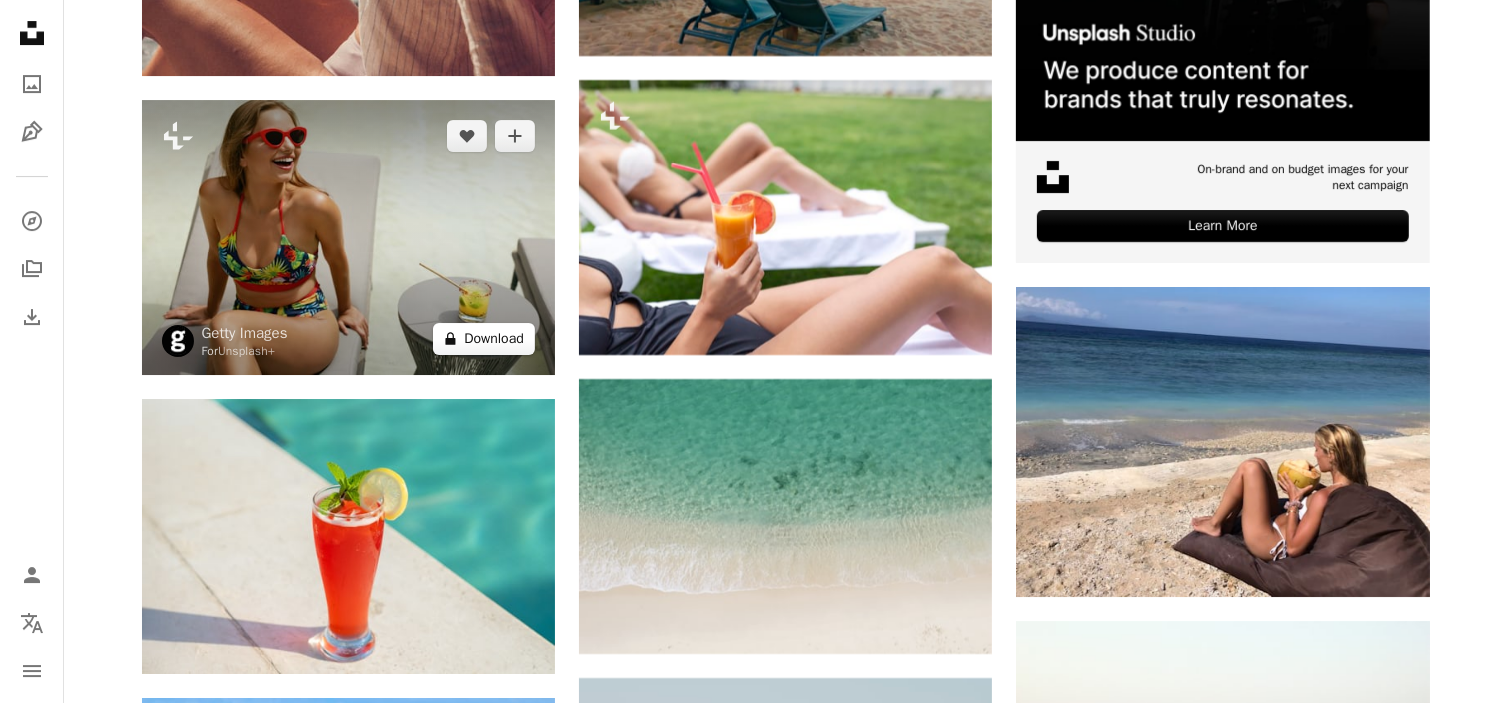 click on "A lock Download" at bounding box center [484, 339] 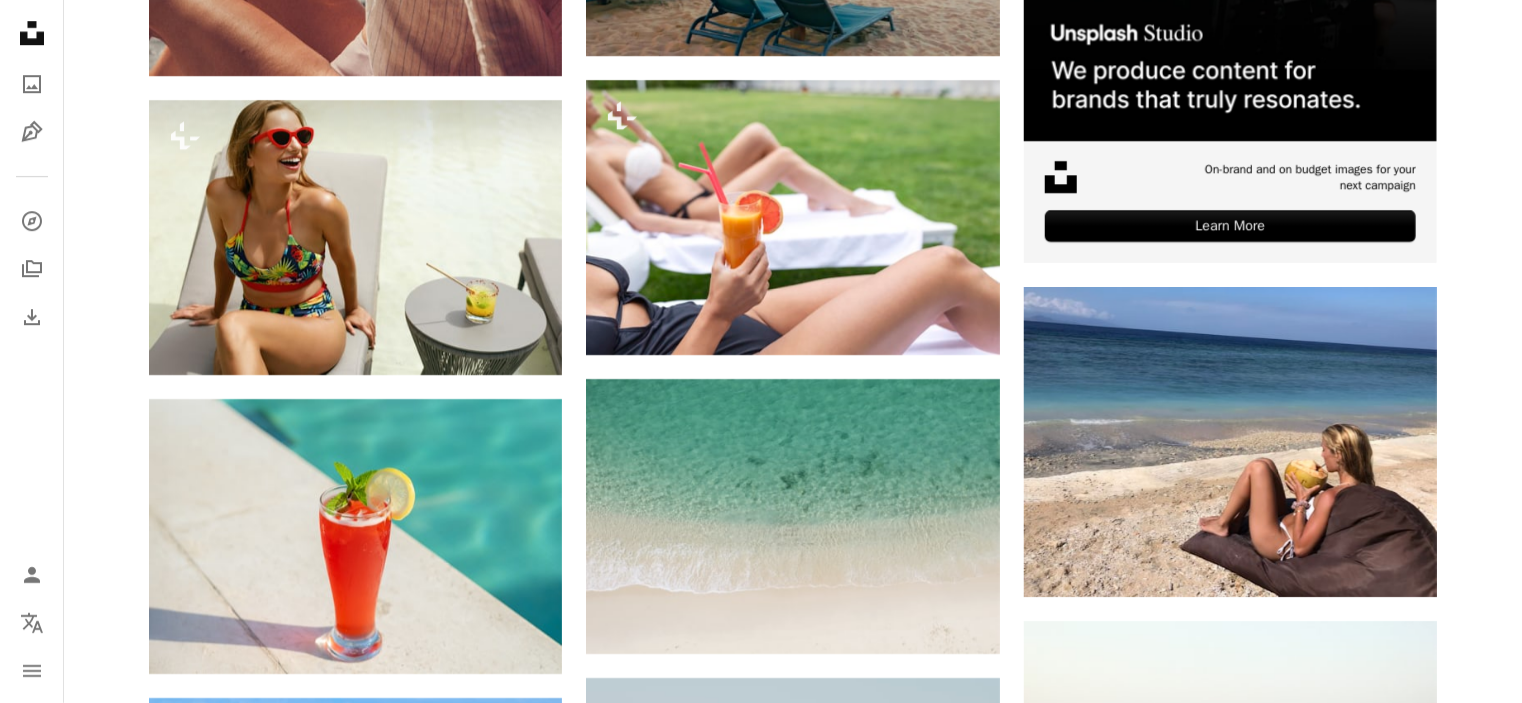 click on "An X shape Premium, ready to use images. Get unlimited access. A plus sign Members-only content added monthly A plus sign Unlimited royalty-free downloads A plus sign Illustrations  New A plus sign Enhanced legal protections yearly 66%  off monthly €12   €4 EUR per month * Get  Unsplash+ * When paid annually, billed upfront  €48 Taxes where applicable. Renews automatically. Cancel anytime." at bounding box center (761, 4994) 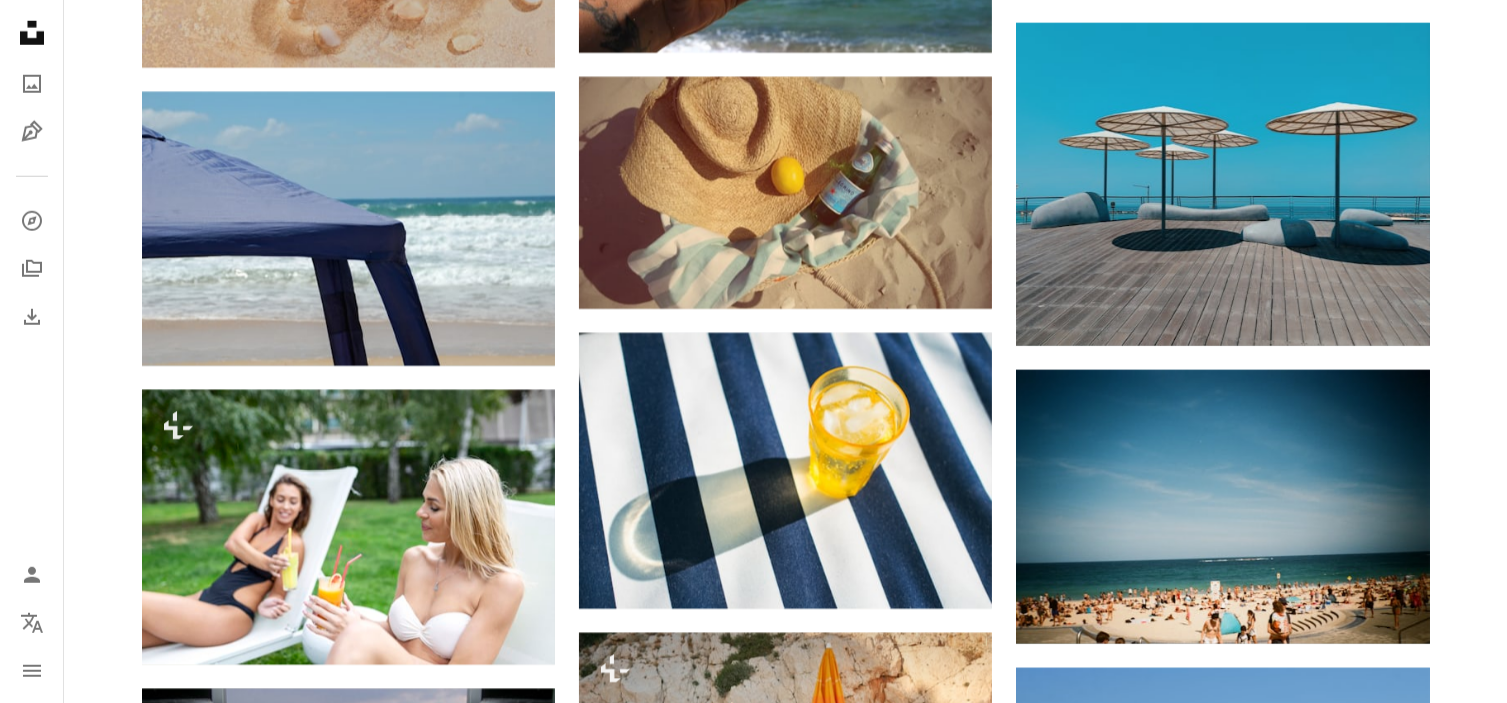 scroll, scrollTop: 9300, scrollLeft: 0, axis: vertical 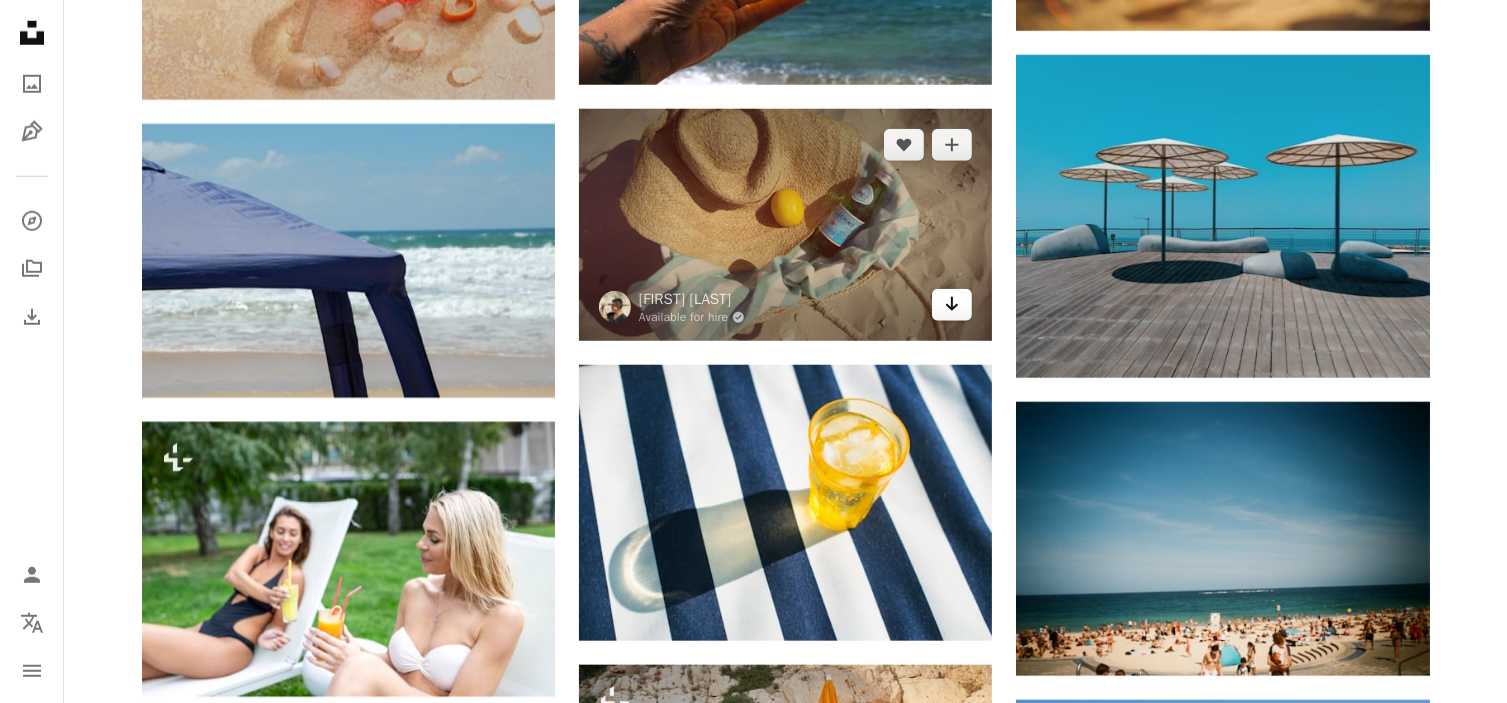 click on "Arrow pointing down" 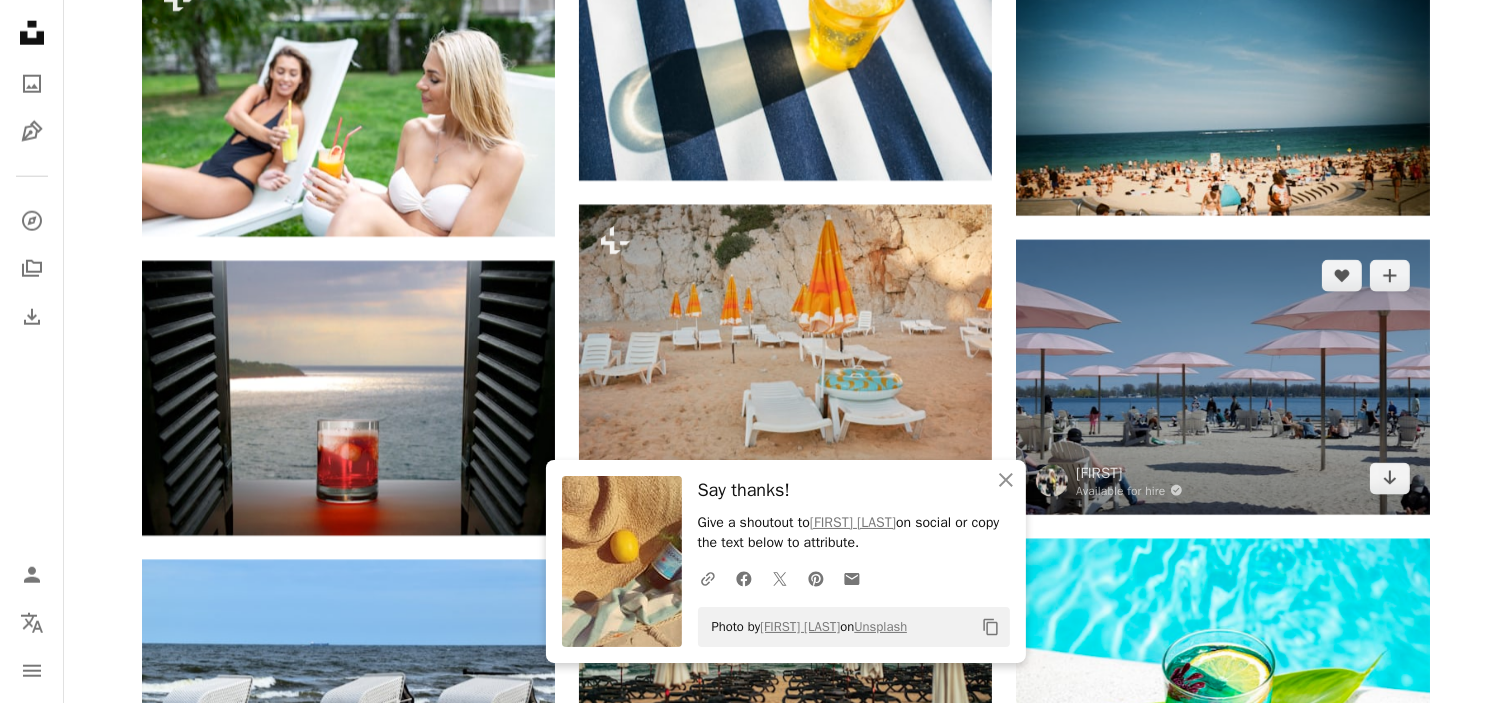 scroll, scrollTop: 9800, scrollLeft: 0, axis: vertical 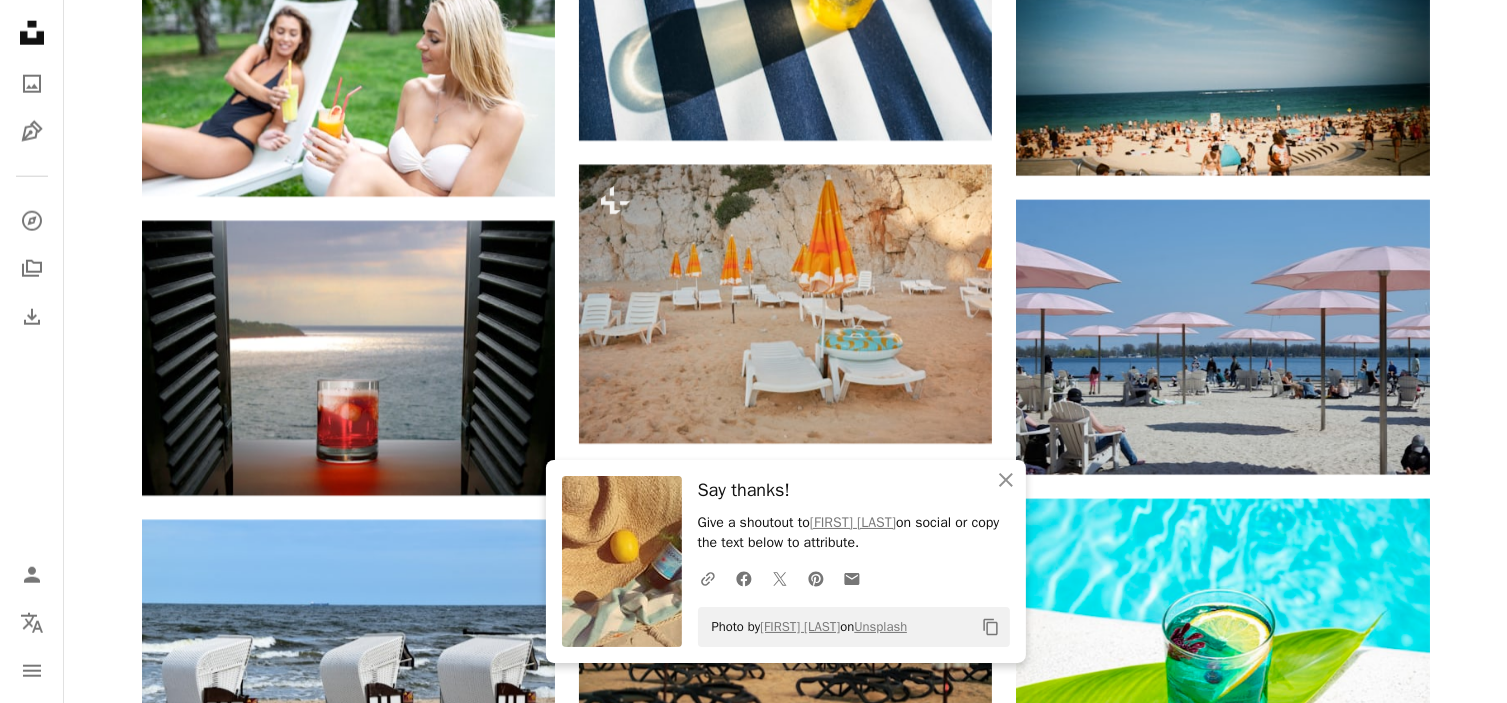 click on "Plus sign for Unsplash+ A heart A plus sign [FIRST] [LAST] For  Unsplash+ A lock Download A heart A plus sign [FIRST] [LAST] Available for hire A checkmark inside of a circle Arrow pointing down A heart A plus sign [FIRST] [LAST] Available for hire A checkmark inside of a circle Arrow pointing down A heart A plus sign [FIRST] [LAST] Available for hire A checkmark inside of a circle Arrow pointing down Plus sign for Unsplash+ A heart A plus sign [FIRST] [LAST] For  Unsplash+ A lock Download A heart A plus sign [FIRST] [LAST] Arrow pointing down A heart A plus sign [FIRST] [LAST] Available for hire A checkmark inside of a circle Arrow pointing down A heart A plus sign [FIRST] [LAST] Available for hire A checkmark inside of a circle Arrow pointing down Plus sign for Unsplash+ A heart A plus sign [FIRST] [LAST] For  Unsplash+ A lock Download A heart A plus sign [FIRST] [LAST] Arrow pointing down The best in on-brand content creation Learn More A heart A plus sign [FIRST] [LAST] Arrow pointing down A heart A plus sign" at bounding box center [785, -2715] 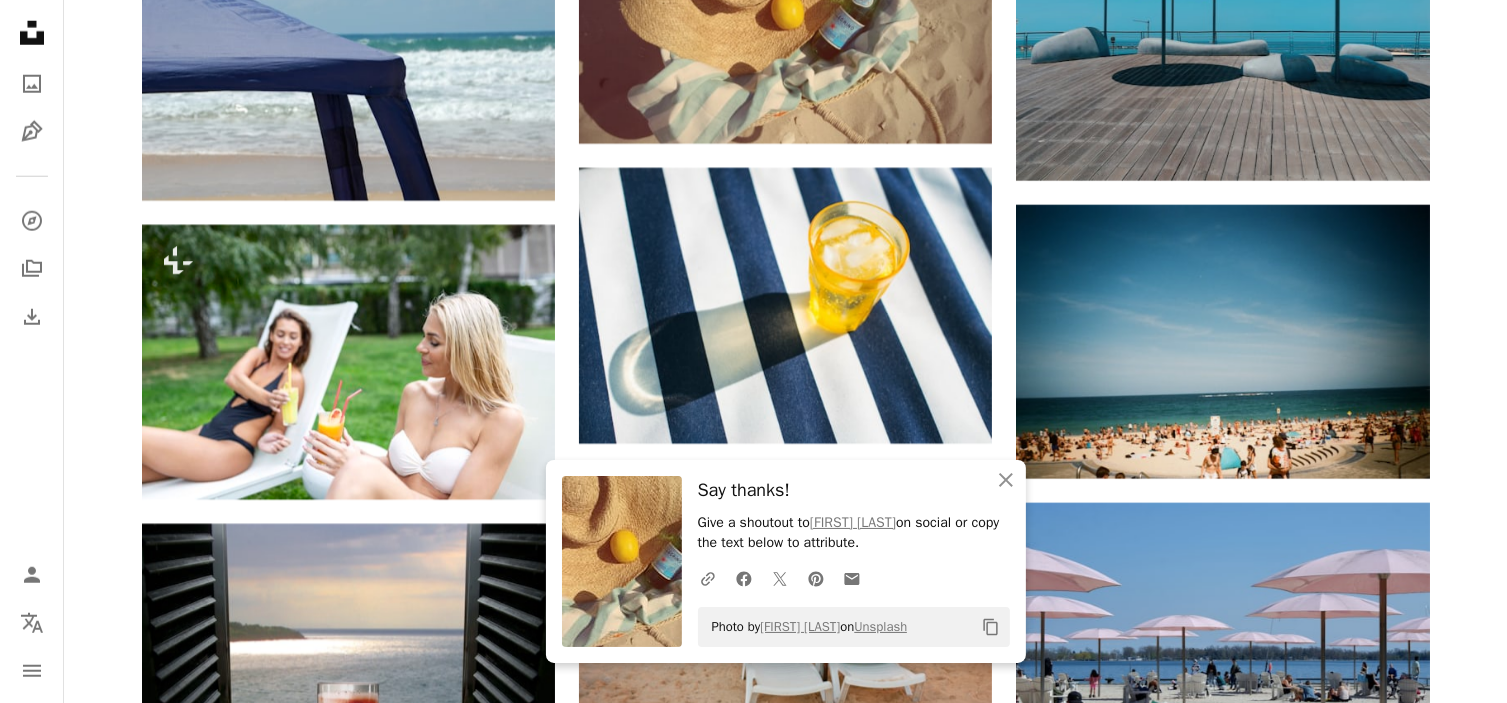 scroll, scrollTop: 9500, scrollLeft: 0, axis: vertical 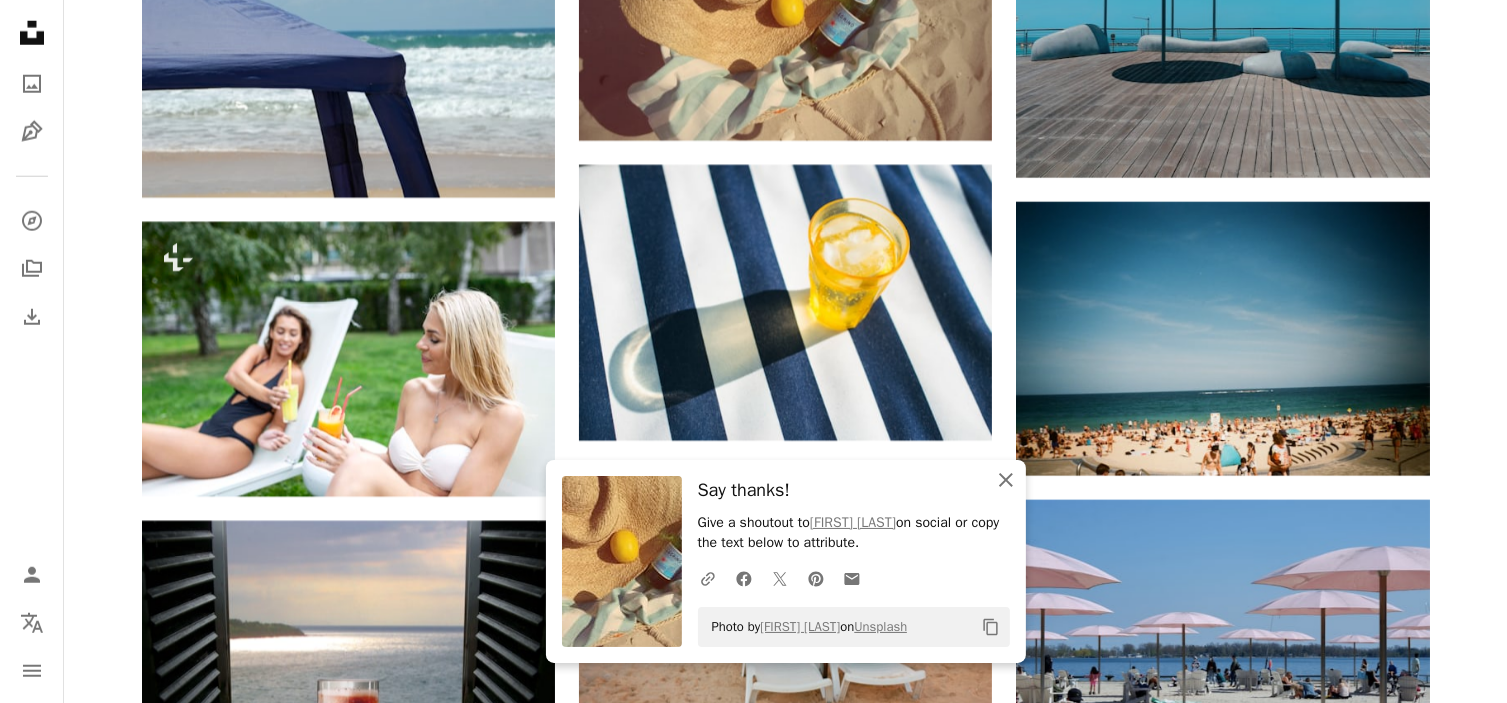 click on "An X shape Close" at bounding box center [1006, 480] 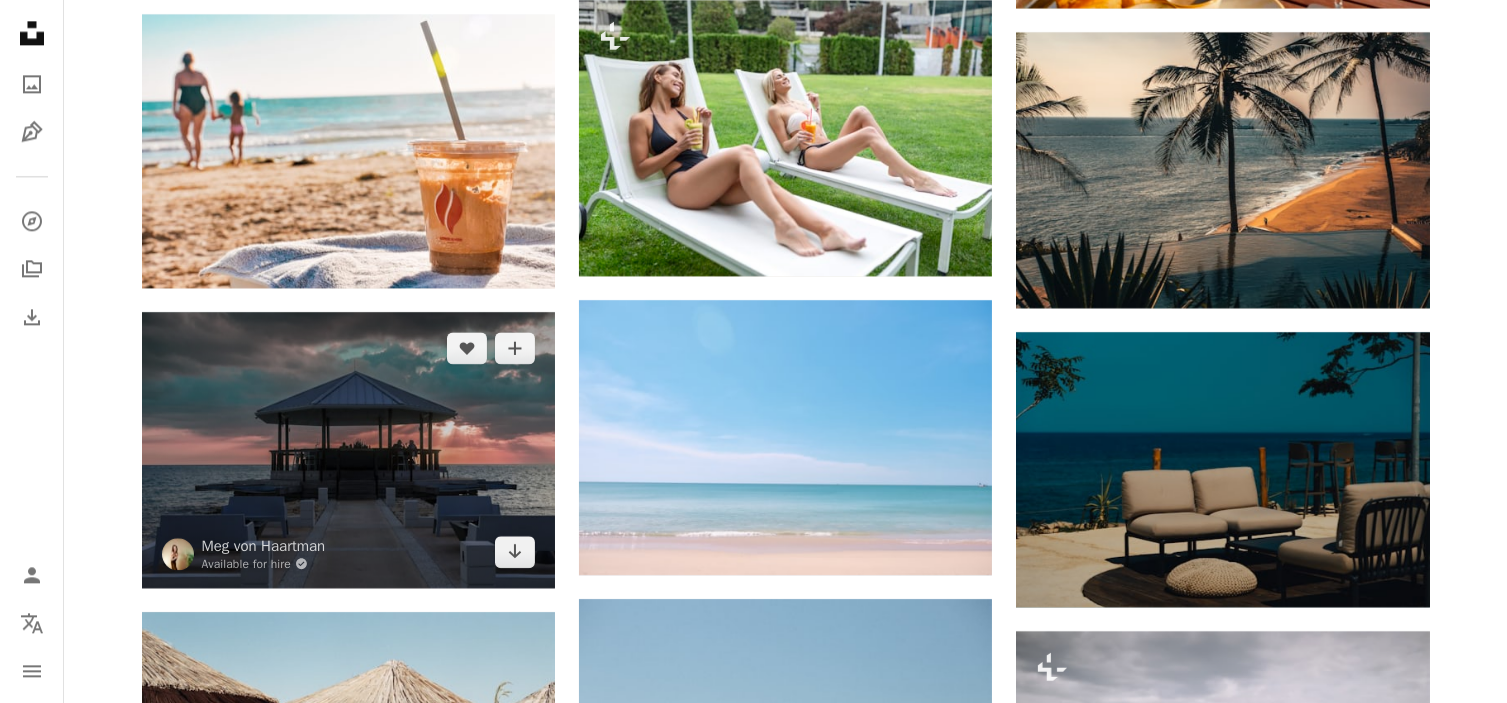 scroll, scrollTop: 12400, scrollLeft: 0, axis: vertical 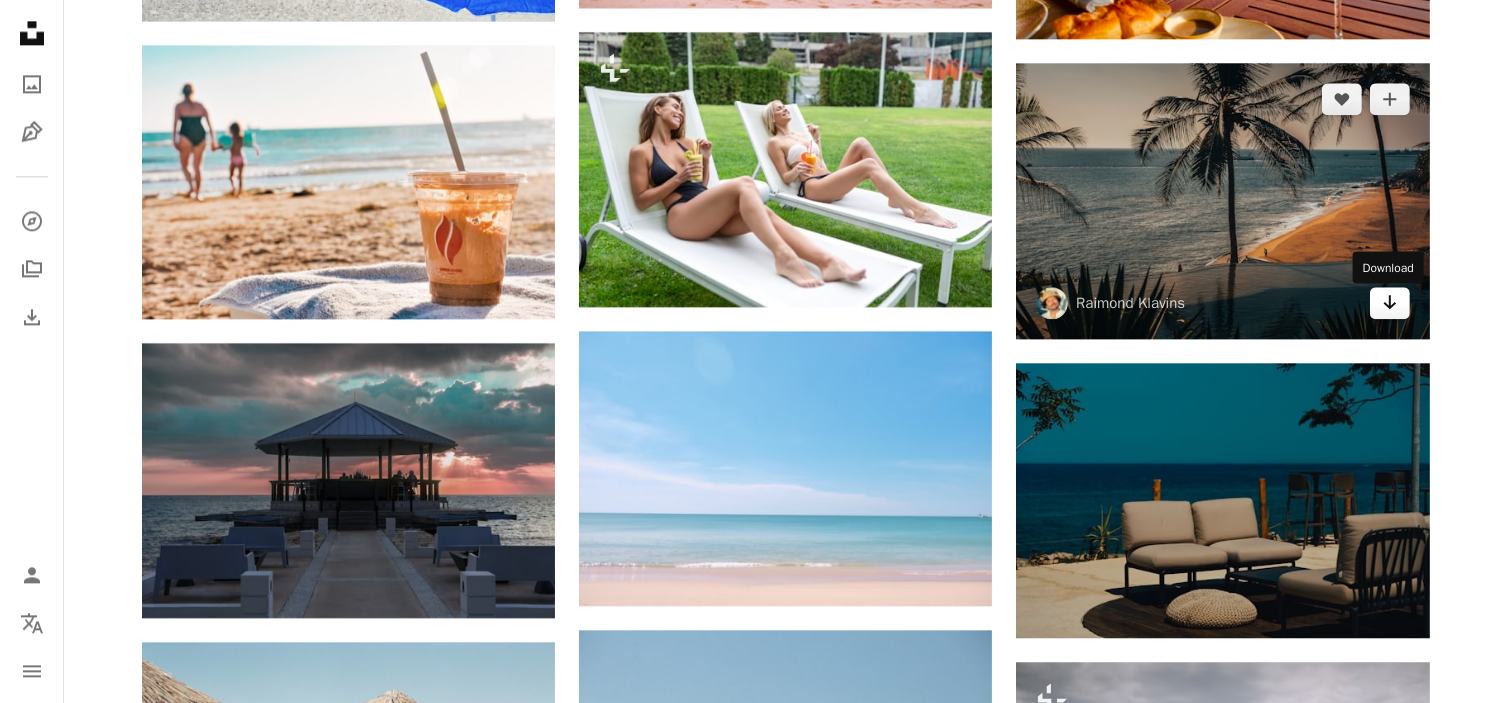 click on "Arrow pointing down" 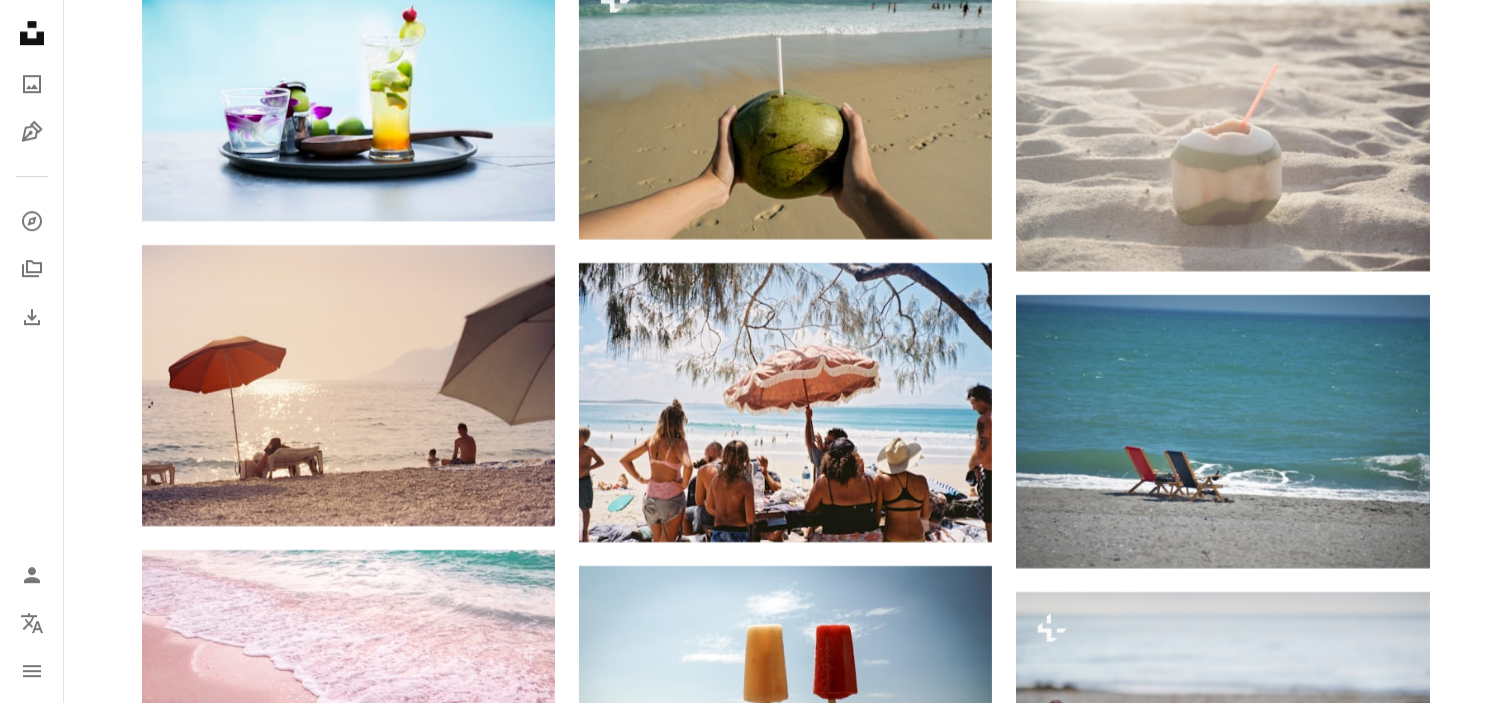 scroll, scrollTop: 13600, scrollLeft: 0, axis: vertical 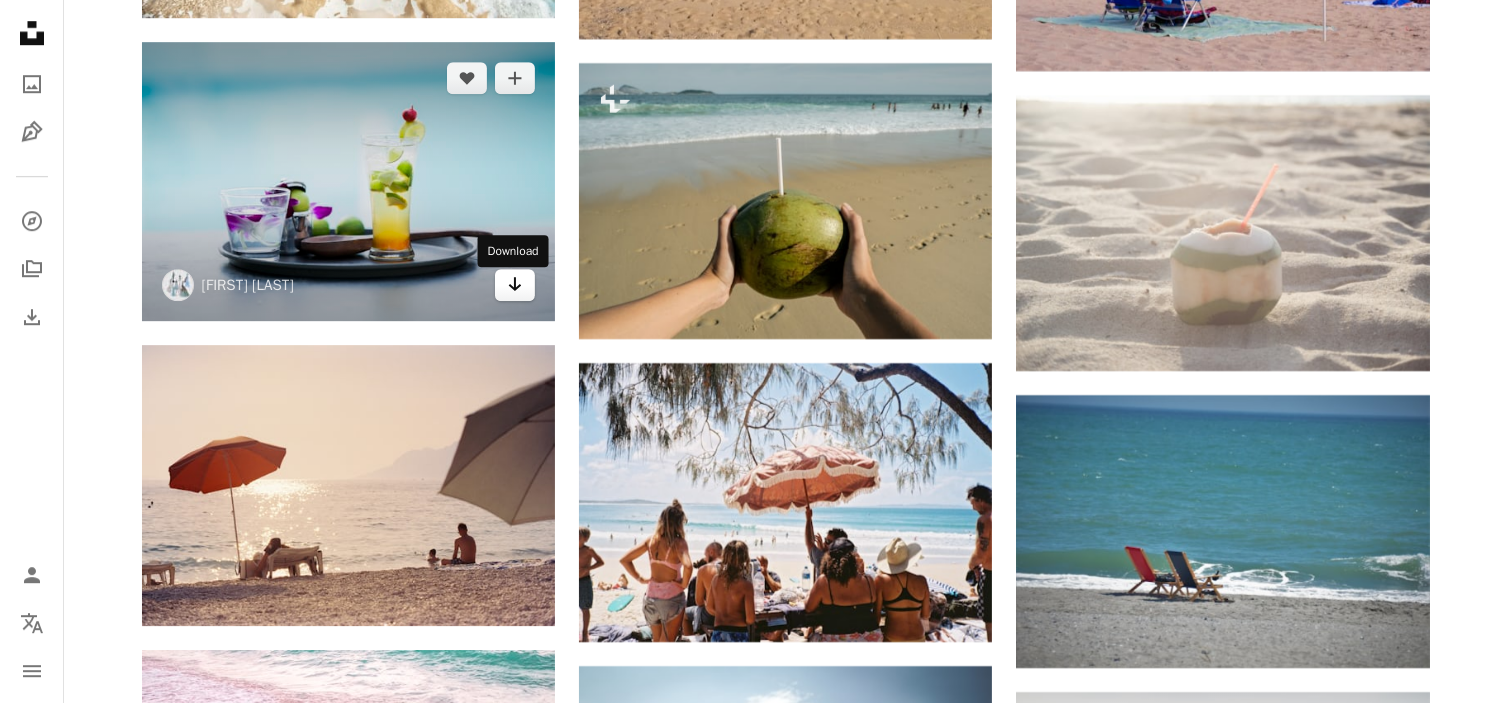 click on "Arrow pointing down" at bounding box center (515, 285) 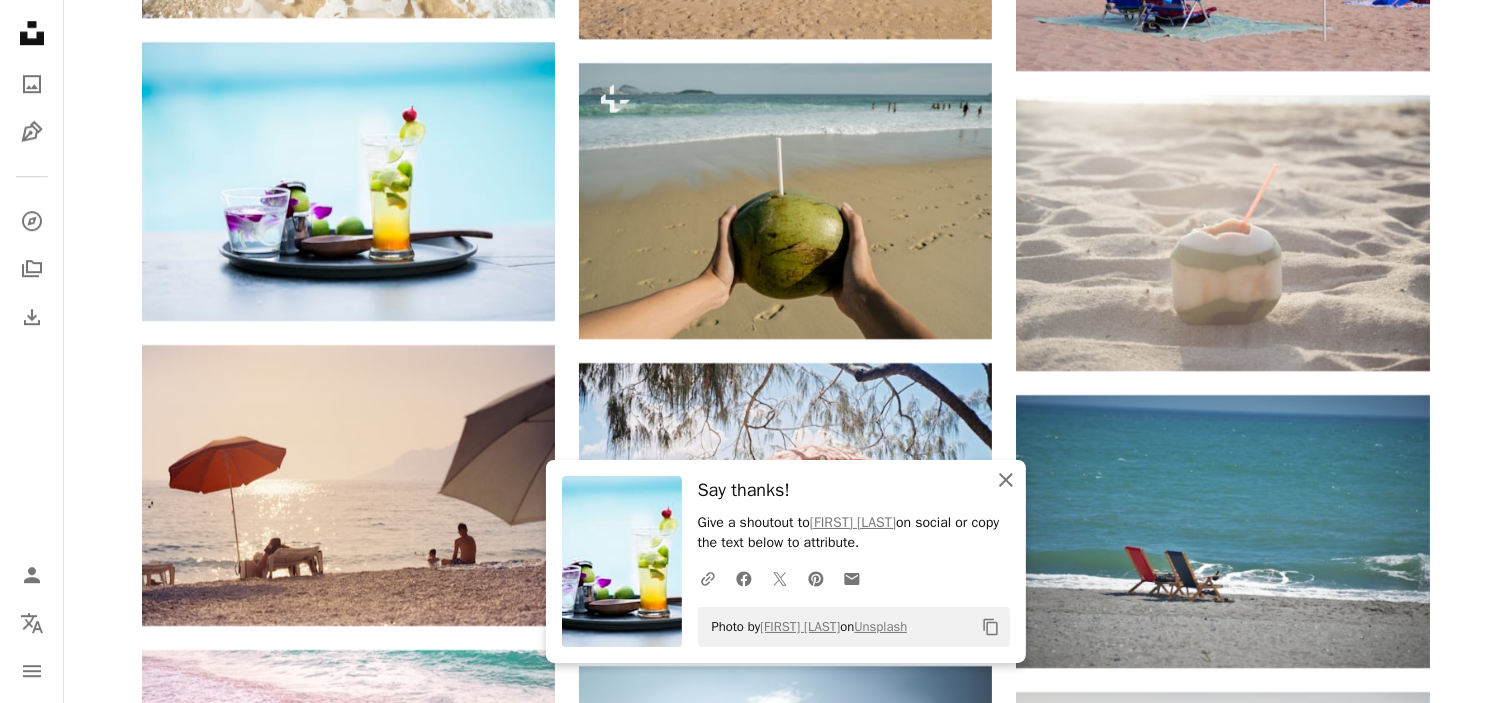click on "An X shape" 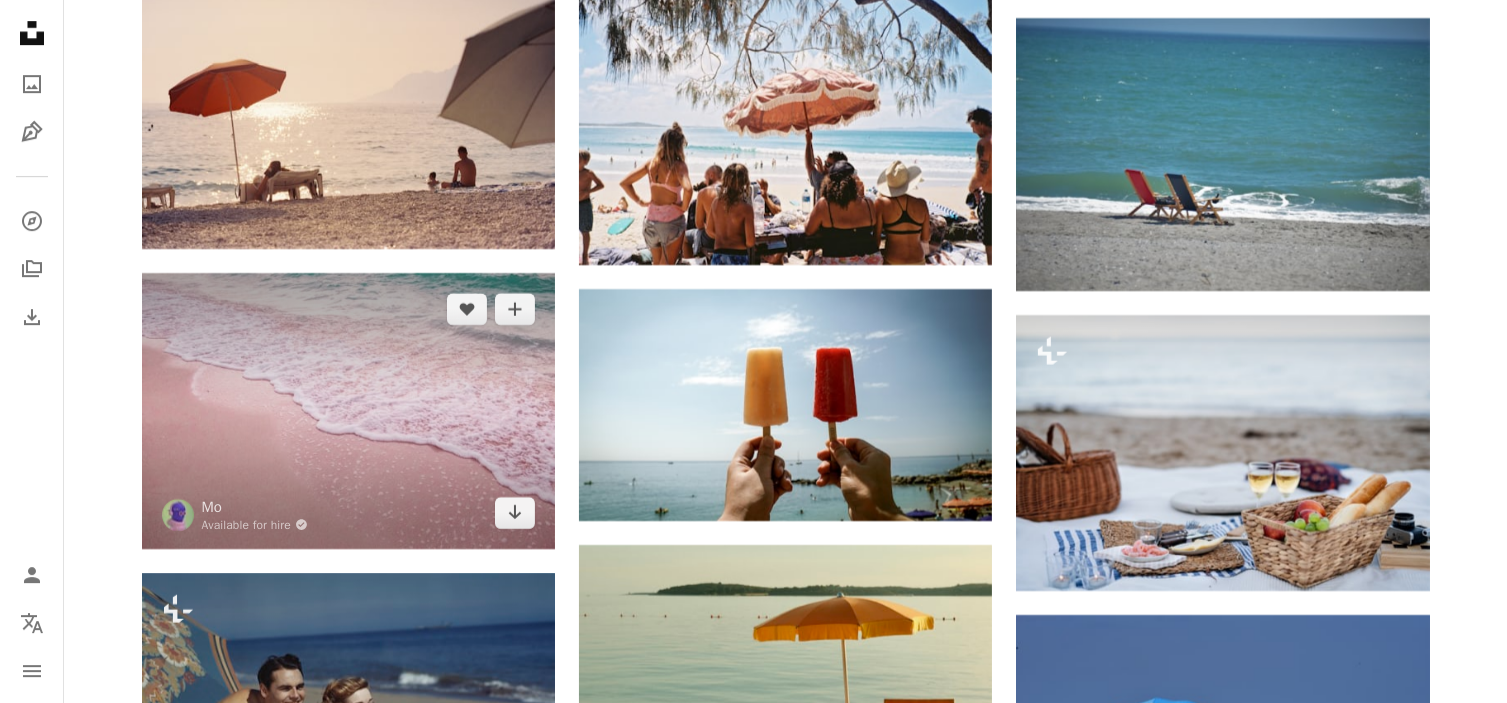 scroll, scrollTop: 14000, scrollLeft: 0, axis: vertical 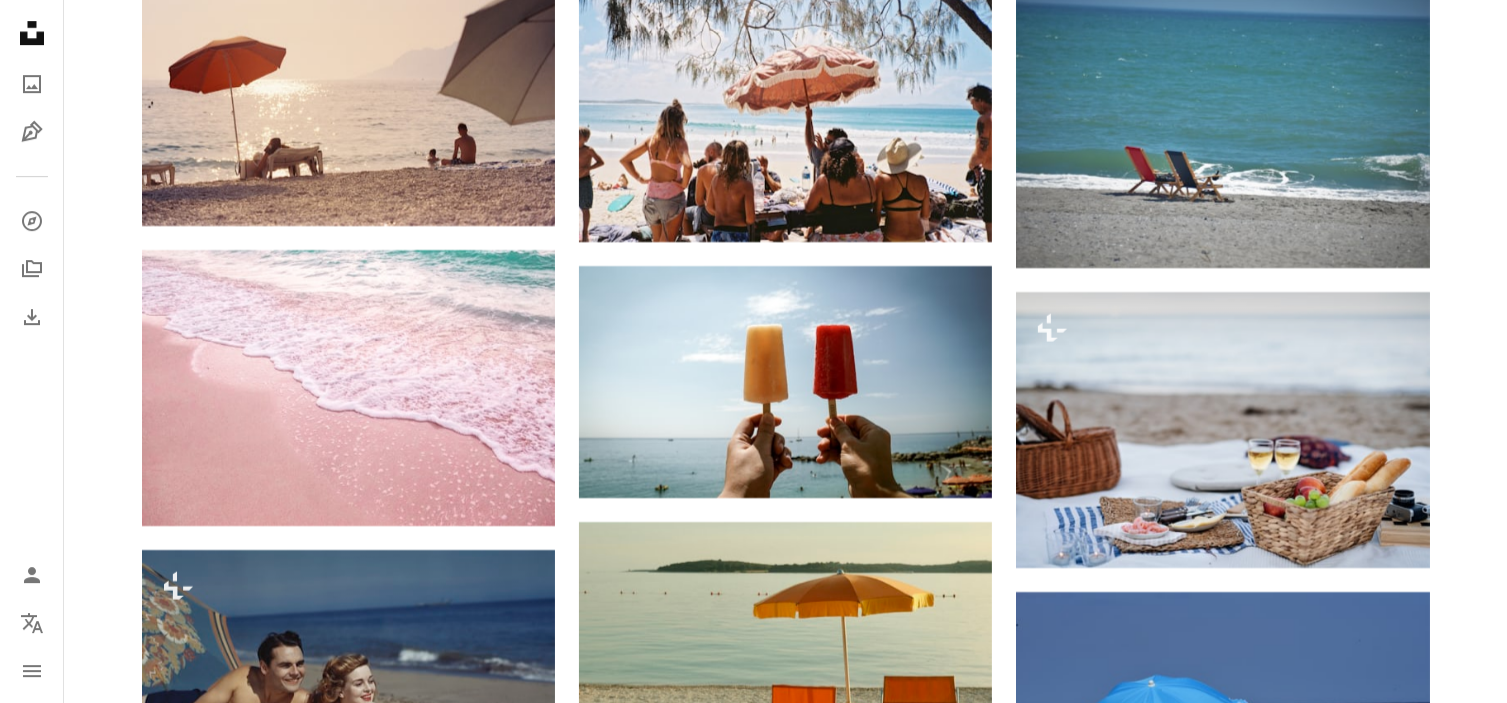 click on "Plus sign for Unsplash+ A heart A plus sign [FIRST] [LAST] For  Unsplash+ A lock Download A heart A plus sign [FIRST] [LAST] Available for hire A checkmark inside of a circle Arrow pointing down A heart A plus sign [FIRST] [LAST] Available for hire A checkmark inside of a circle Arrow pointing down A heart A plus sign [FIRST] [LAST] Available for hire A checkmark inside of a circle Arrow pointing down Plus sign for Unsplash+ A heart A plus sign [FIRST] [LAST] For  Unsplash+ A lock Download A heart A plus sign [FIRST] [LAST] Arrow pointing down A heart A plus sign [FIRST] [LAST] Available for hire A checkmark inside of a circle Arrow pointing down A heart A plus sign [FIRST] [LAST] Available for hire A checkmark inside of a circle Arrow pointing down Plus sign for Unsplash+ A heart A plus sign [FIRST] [LAST] For  Unsplash+ A lock Download A heart A plus sign [FIRST] [LAST] Arrow pointing down The best in on-brand content creation Learn More A heart A plus sign [FIRST] [LAST] Arrow pointing down A heart A plus sign [FIRST]" at bounding box center [785, -4912] 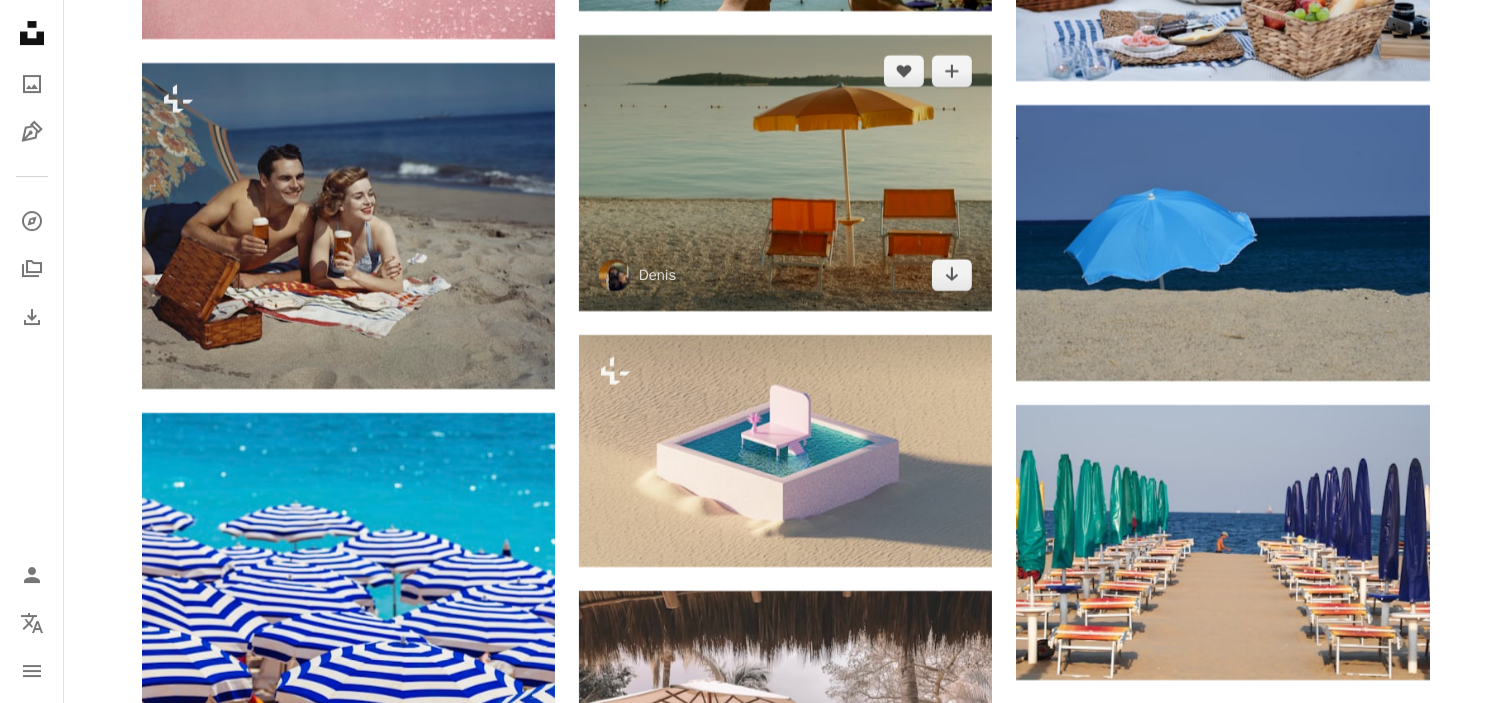 scroll, scrollTop: 14300, scrollLeft: 0, axis: vertical 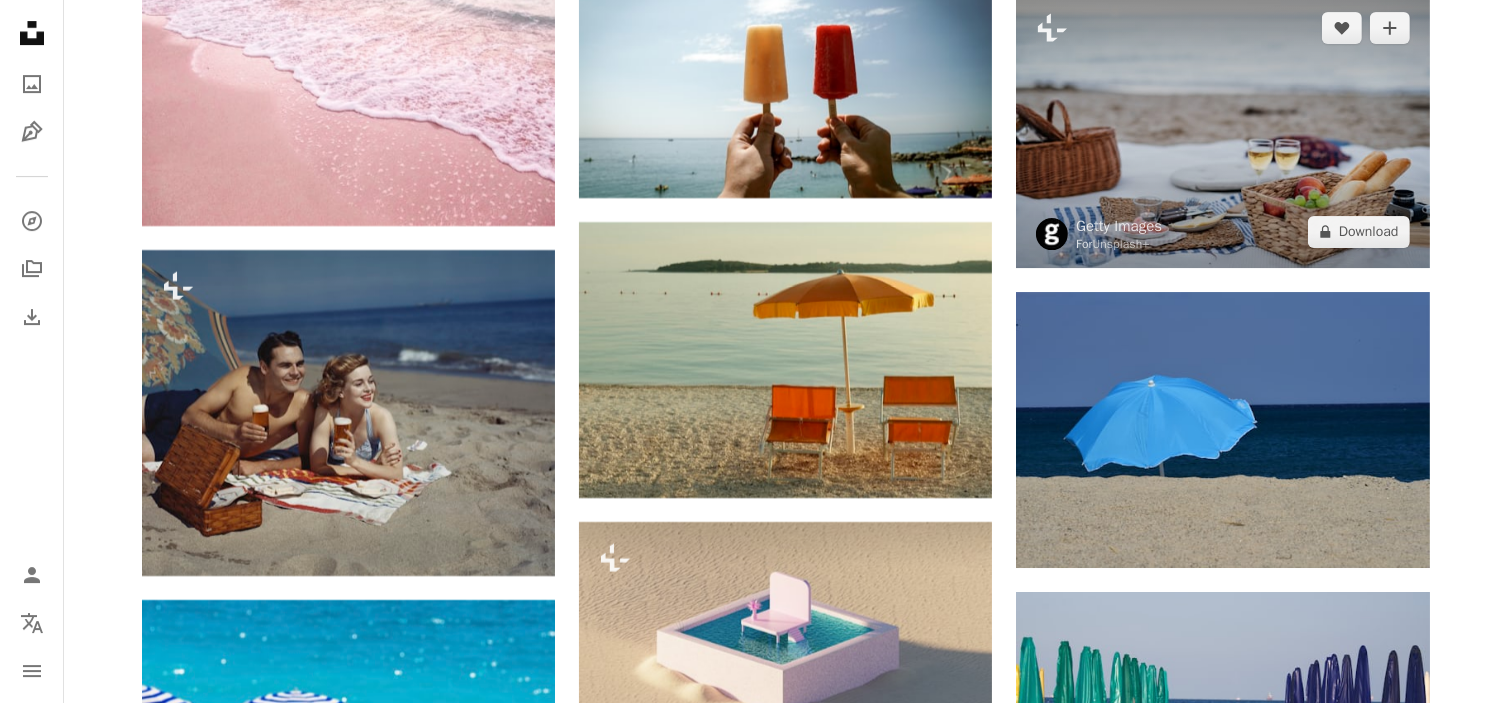 click at bounding box center [1222, 129] 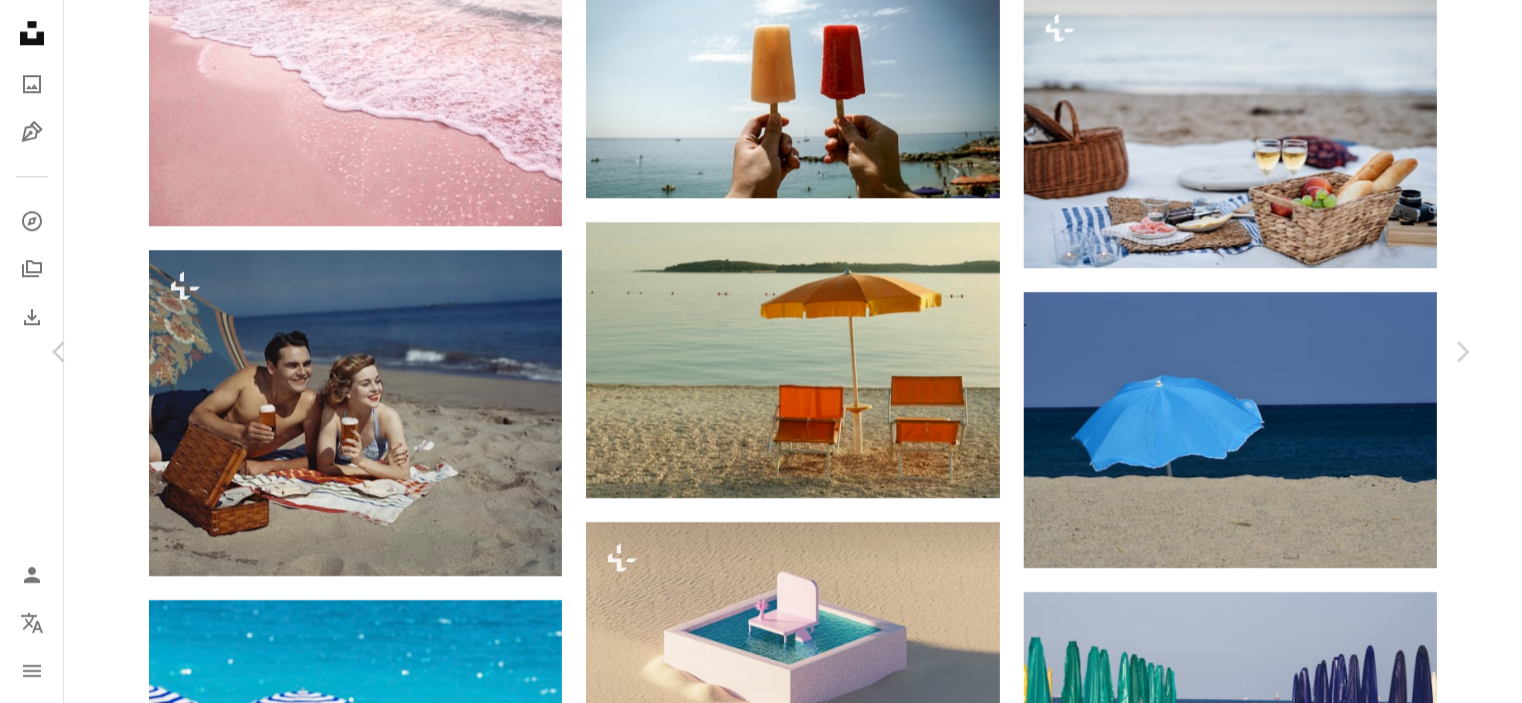 click on "A lock Download" at bounding box center [1311, 3425] 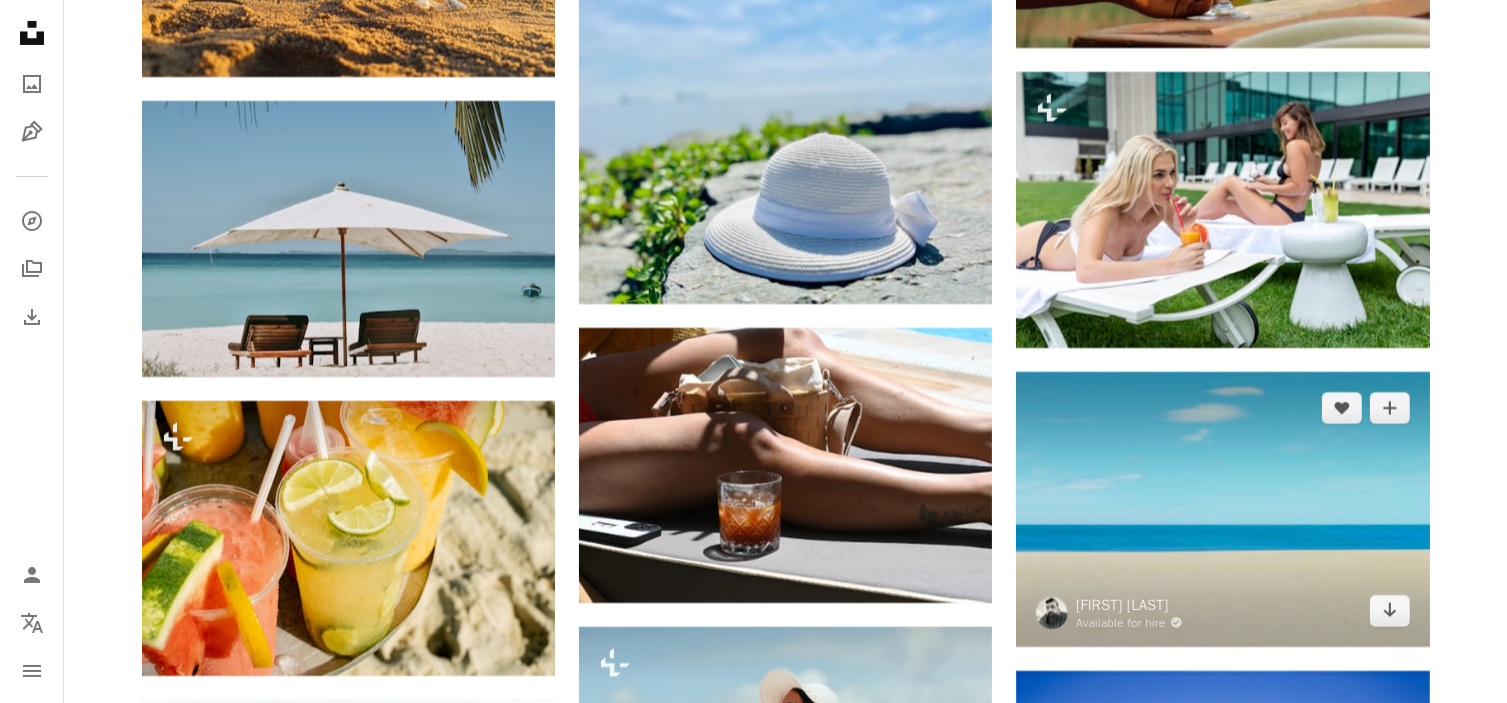 scroll, scrollTop: 15200, scrollLeft: 0, axis: vertical 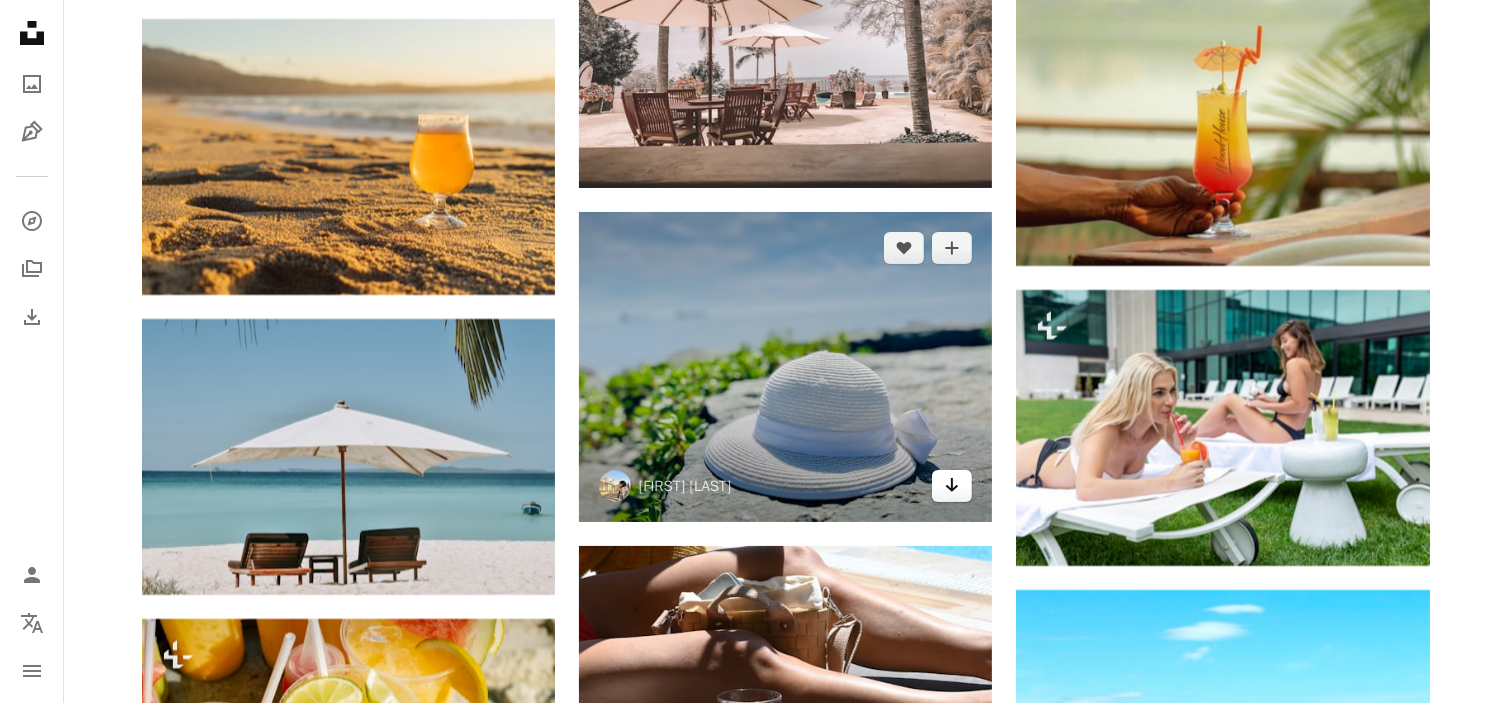 click on "Arrow pointing down" 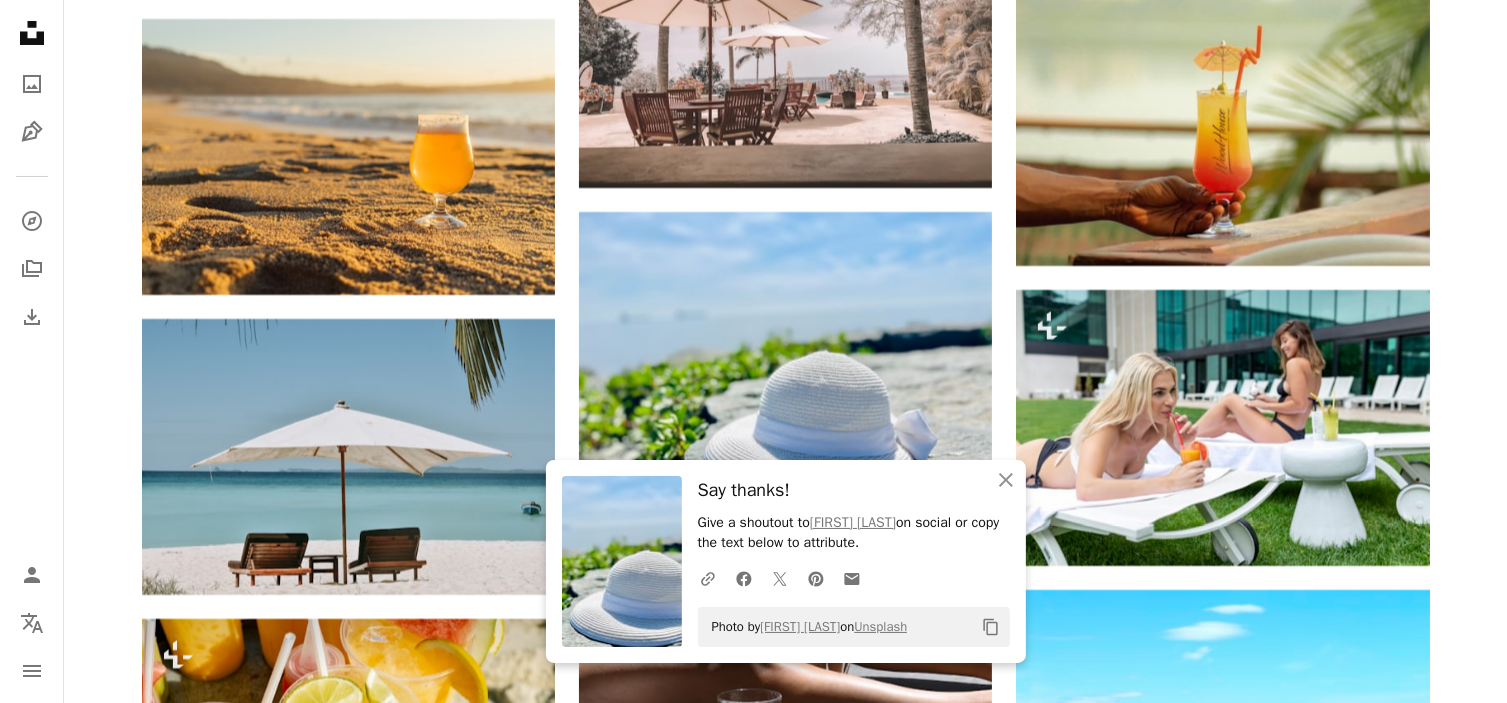 click on "Plus sign for Unsplash+ A heart A plus sign [FIRST] [LAST] For  Unsplash+ A lock Download A heart A plus sign [FIRST] [LAST] Available for hire A checkmark inside of a circle Arrow pointing down A heart A plus sign [FIRST] [LAST] Available for hire A checkmark inside of a circle Arrow pointing down A heart A plus sign [FIRST] [LAST] Available for hire A checkmark inside of a circle Arrow pointing down Plus sign for Unsplash+ A heart A plus sign [FIRST] [LAST] For  Unsplash+ A lock Download A heart A plus sign [FIRST] [LAST] Arrow pointing down A heart A plus sign [FIRST] [LAST] Available for hire A checkmark inside of a circle Arrow pointing down A heart A plus sign [FIRST] [LAST] Available for hire A checkmark inside of a circle Arrow pointing down Plus sign for Unsplash+ A heart A plus sign [FIRST] [LAST] For  Unsplash+ A lock Download A heart A plus sign [FIRST] [LAST] Arrow pointing down The best in on-brand content creation Learn More A heart A plus sign [FIRST] [LAST] Arrow pointing down A heart A plus sign [FIRST]" at bounding box center (785, -5191) 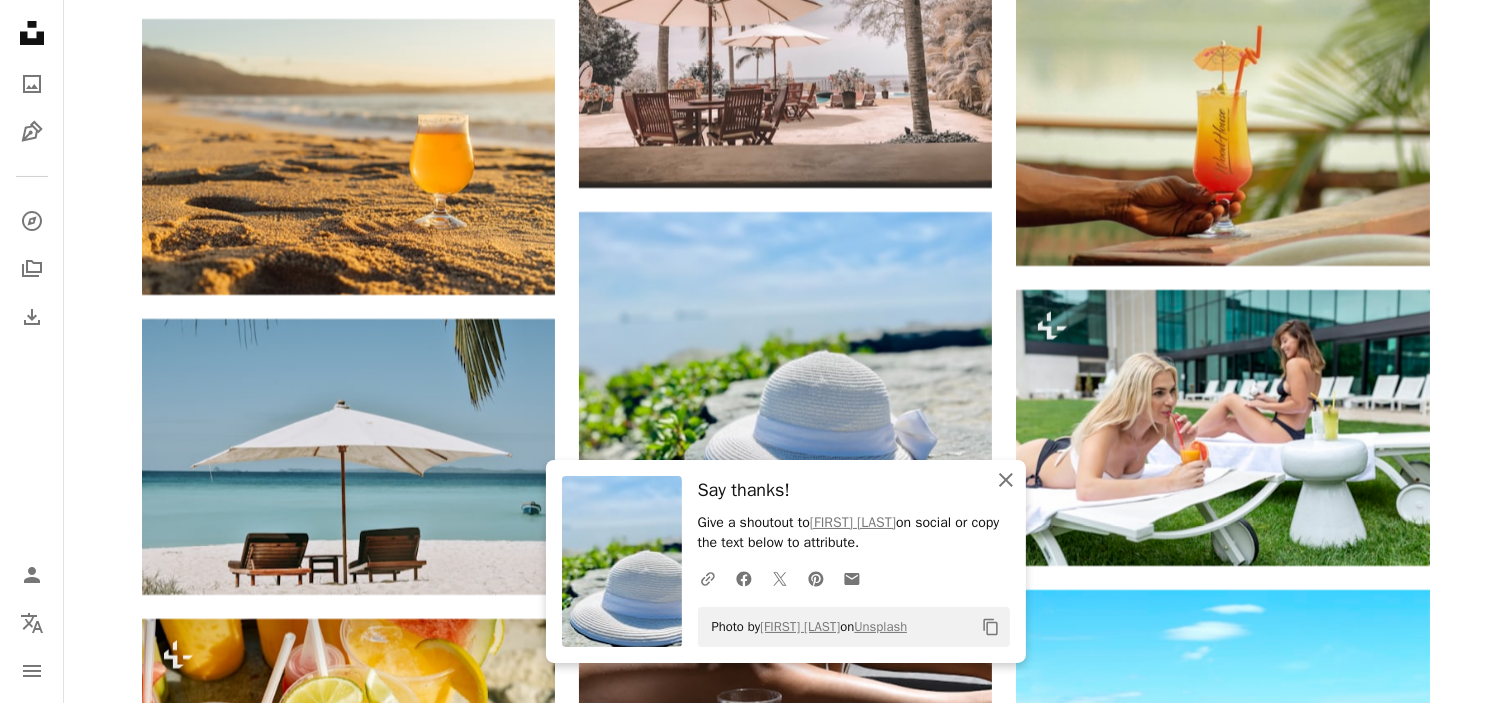 click on "An X shape" 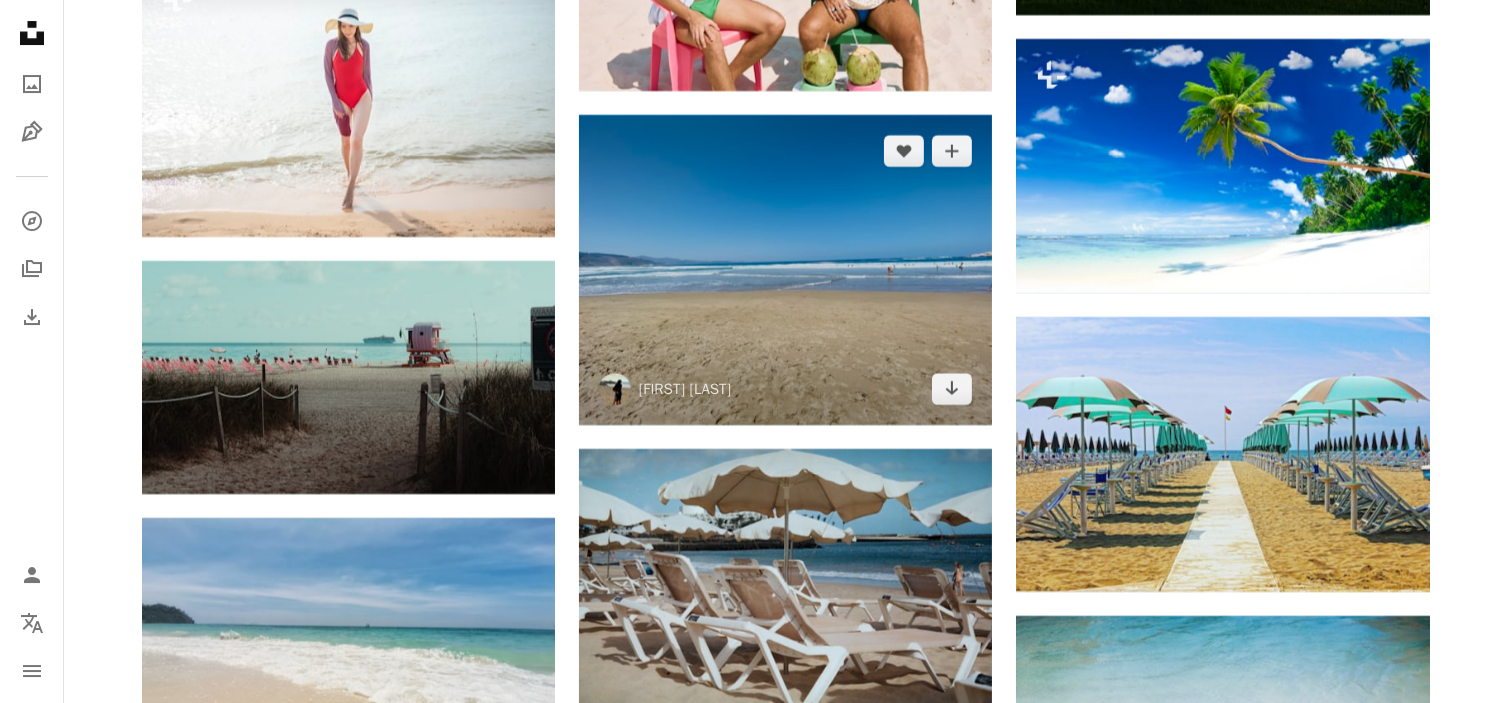 scroll, scrollTop: 21700, scrollLeft: 0, axis: vertical 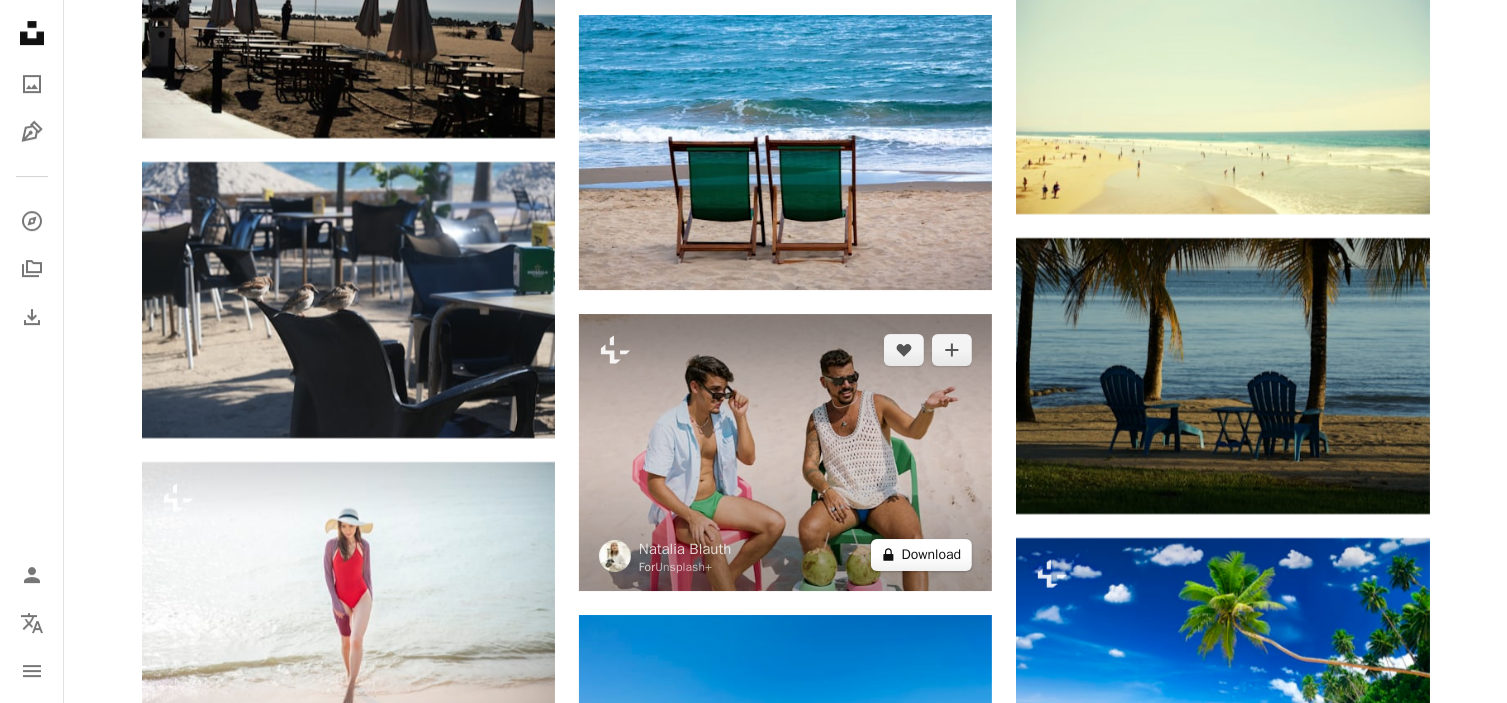click on "A lock Download" at bounding box center (922, 555) 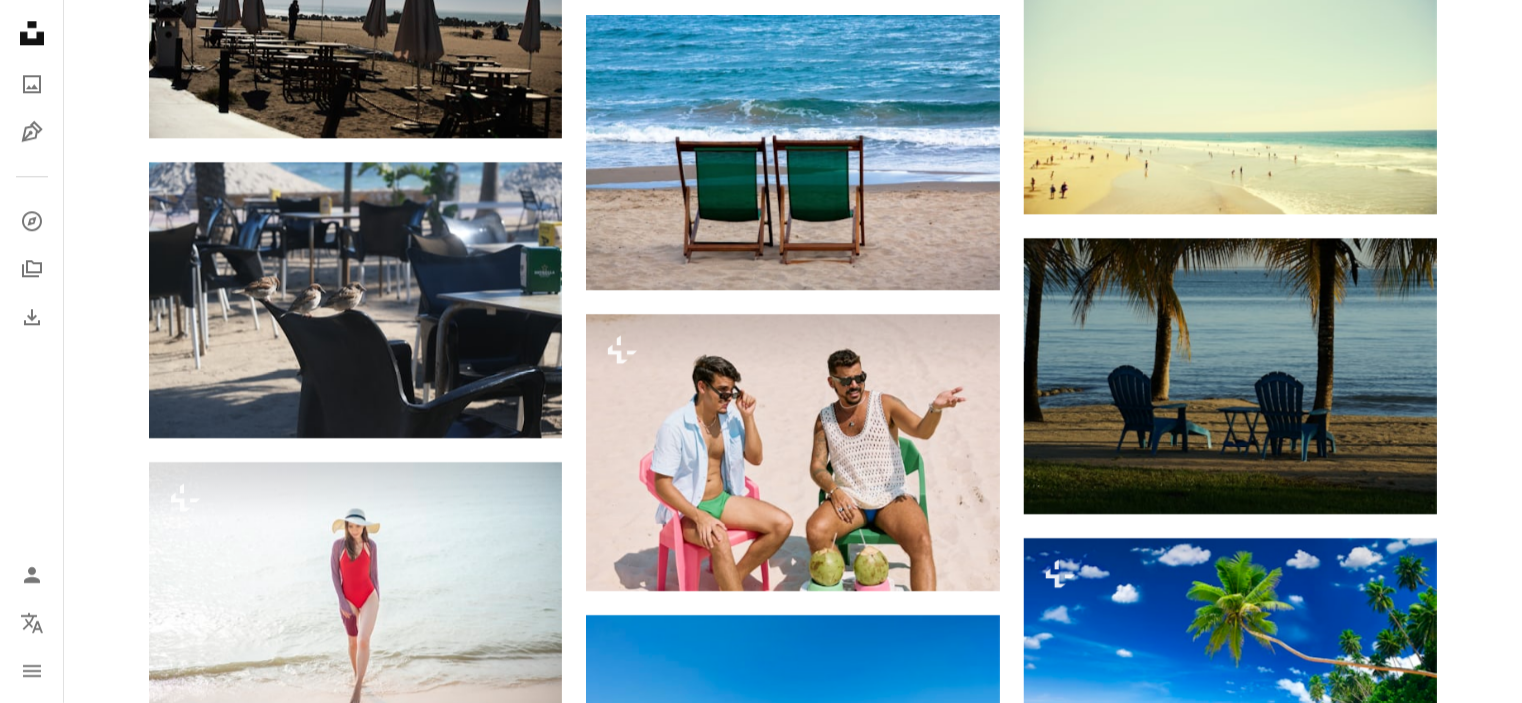 click on "An X shape Premium, ready to use images. Get unlimited access. A plus sign Members-only content added monthly A plus sign Unlimited royalty-free downloads A plus sign Illustrations  New A plus sign Enhanced legal protections yearly 66%  off monthly €12   €4 EUR per month * Get  Unsplash+ * When paid annually, billed upfront  €48 Taxes where applicable. Renews automatically. Cancel anytime." at bounding box center [761, 4139] 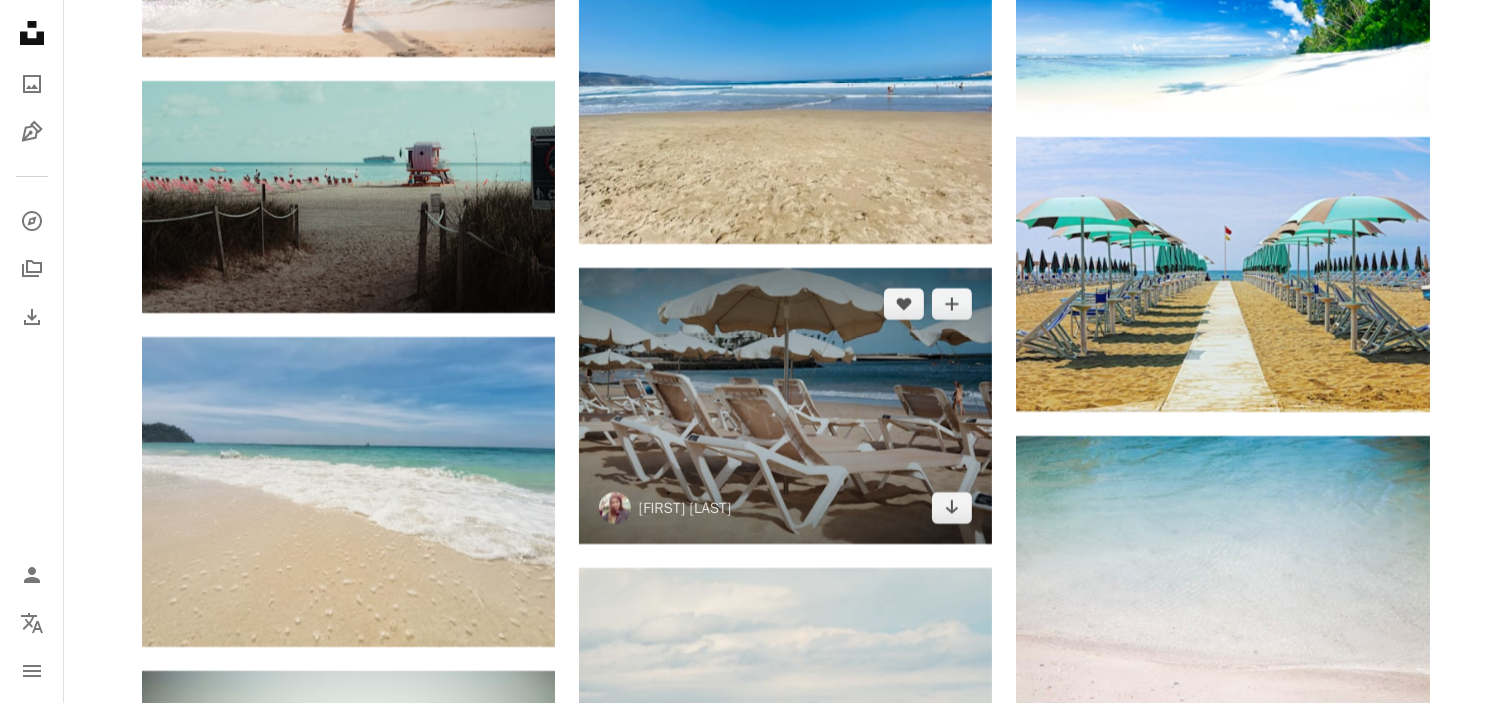scroll, scrollTop: 22000, scrollLeft: 0, axis: vertical 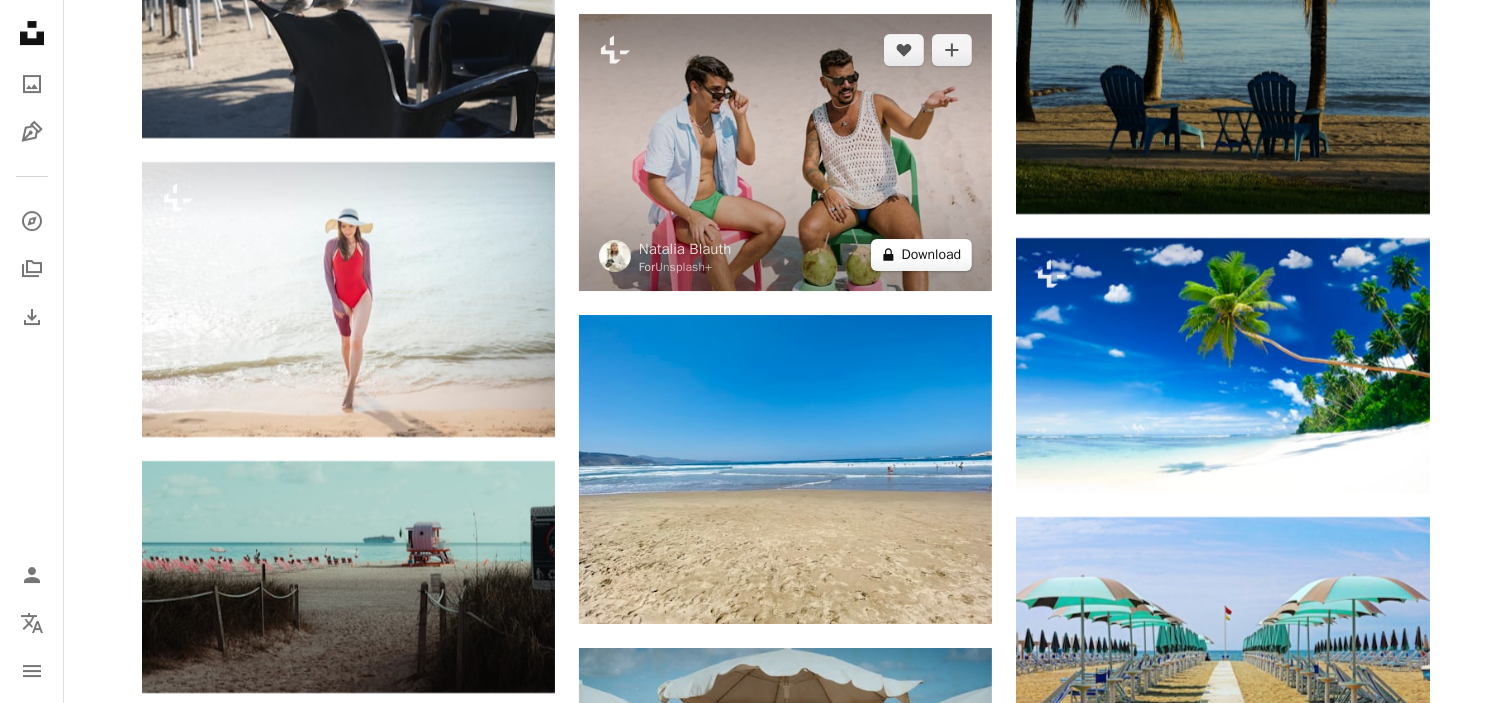 click on "A lock Download" at bounding box center (922, 255) 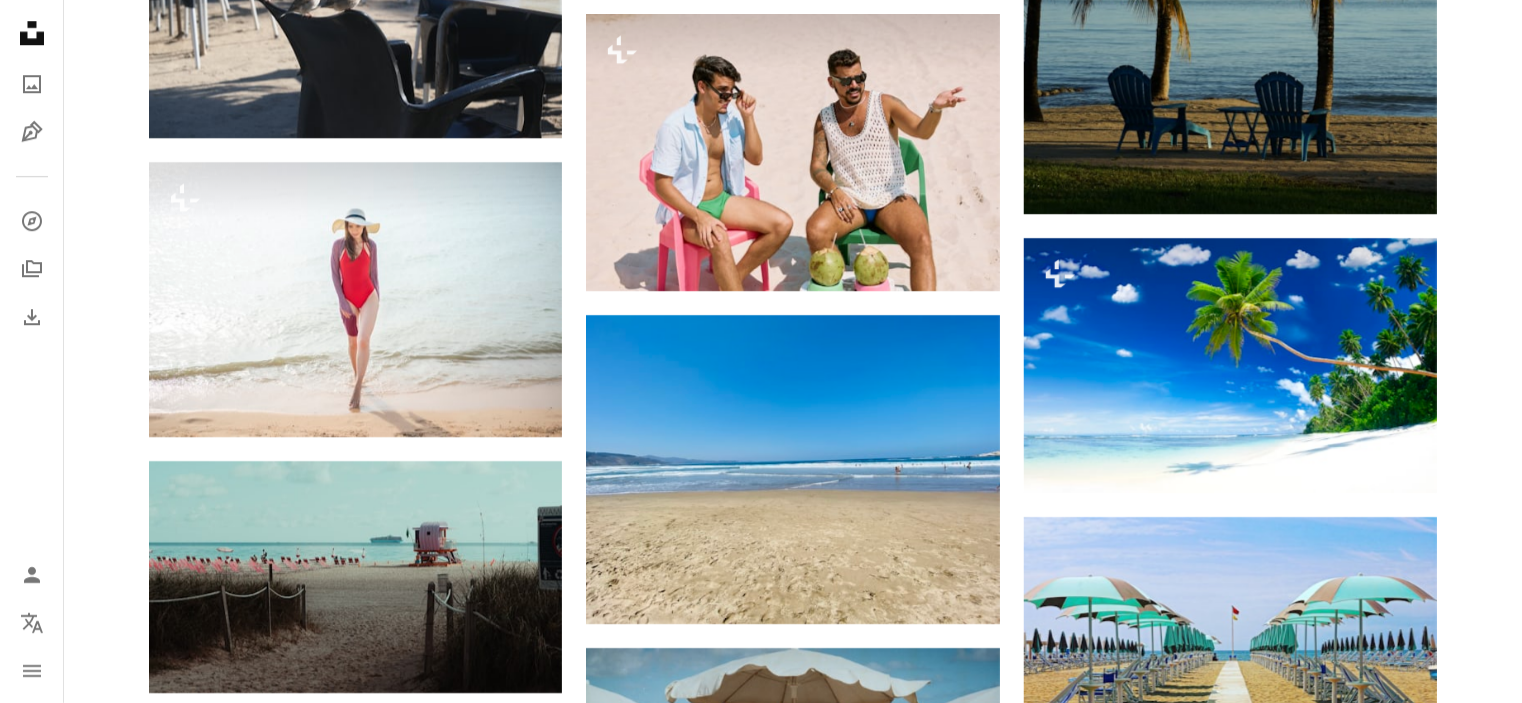 click on "An X shape Premium, ready to use images. Get unlimited access. A plus sign Members-only content added monthly A plus sign Unlimited royalty-free downloads A plus sign Illustrations  New A plus sign Enhanced legal protections yearly 66%  off monthly €12   €4 EUR per month * Get  Unsplash+ * When paid annually, billed upfront  €48 Taxes where applicable. Renews automatically. Cancel anytime." at bounding box center (761, 3839) 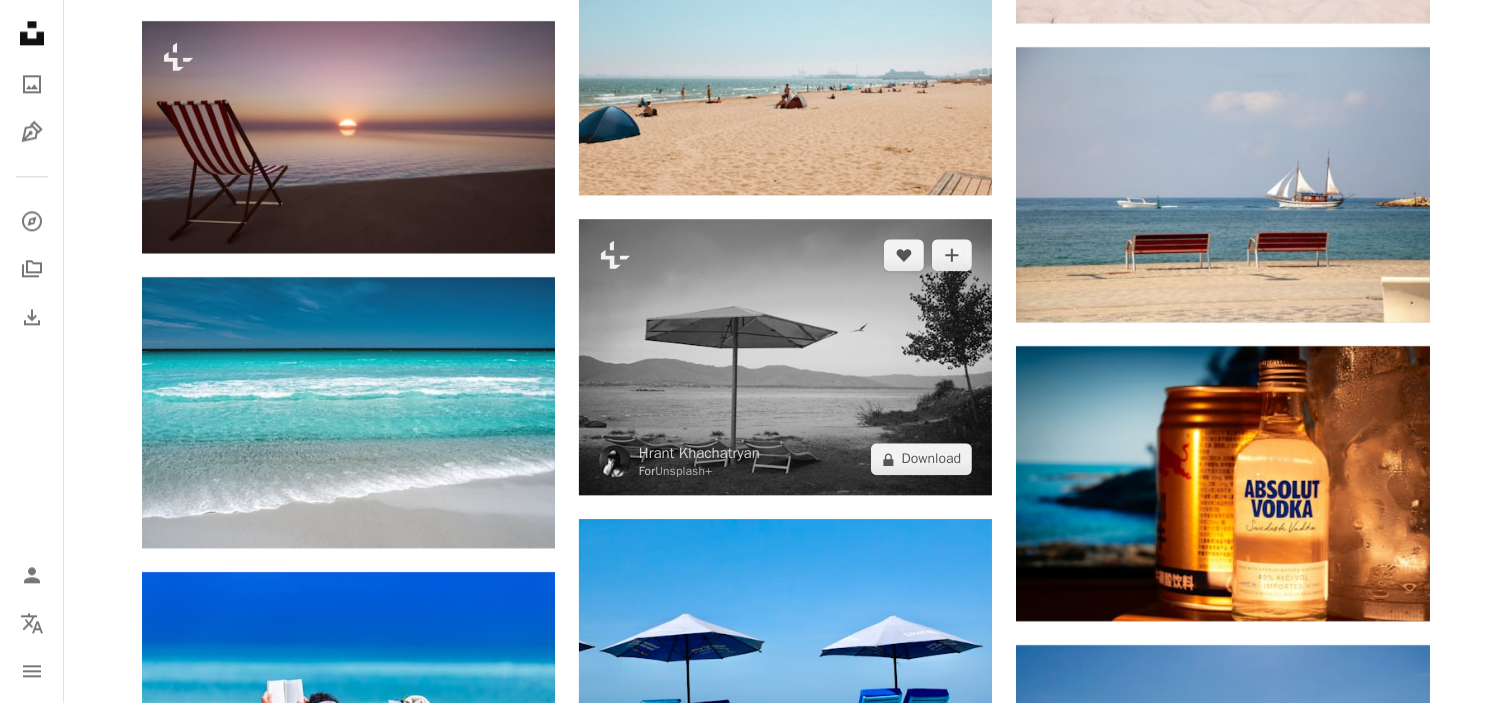 scroll, scrollTop: 42200, scrollLeft: 0, axis: vertical 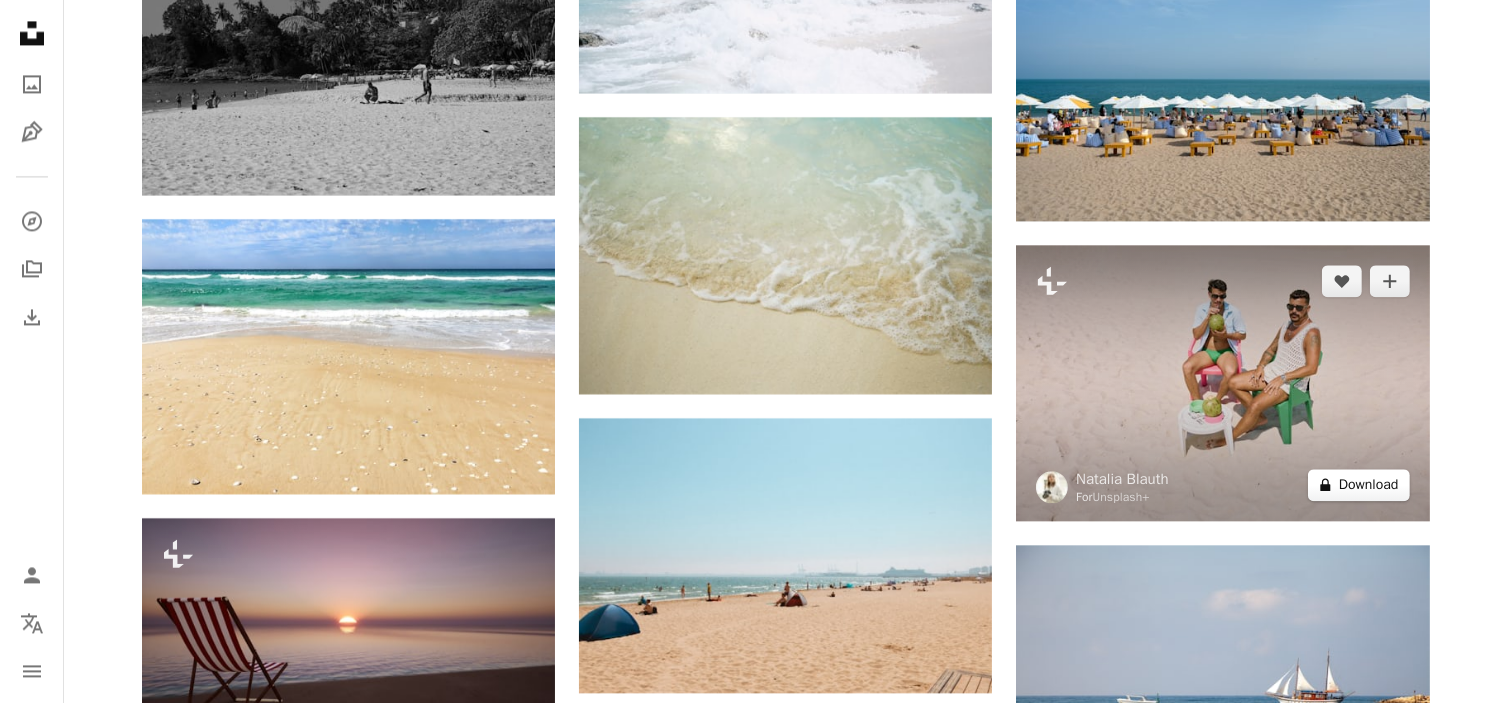 click on "A lock Download" at bounding box center (1359, 485) 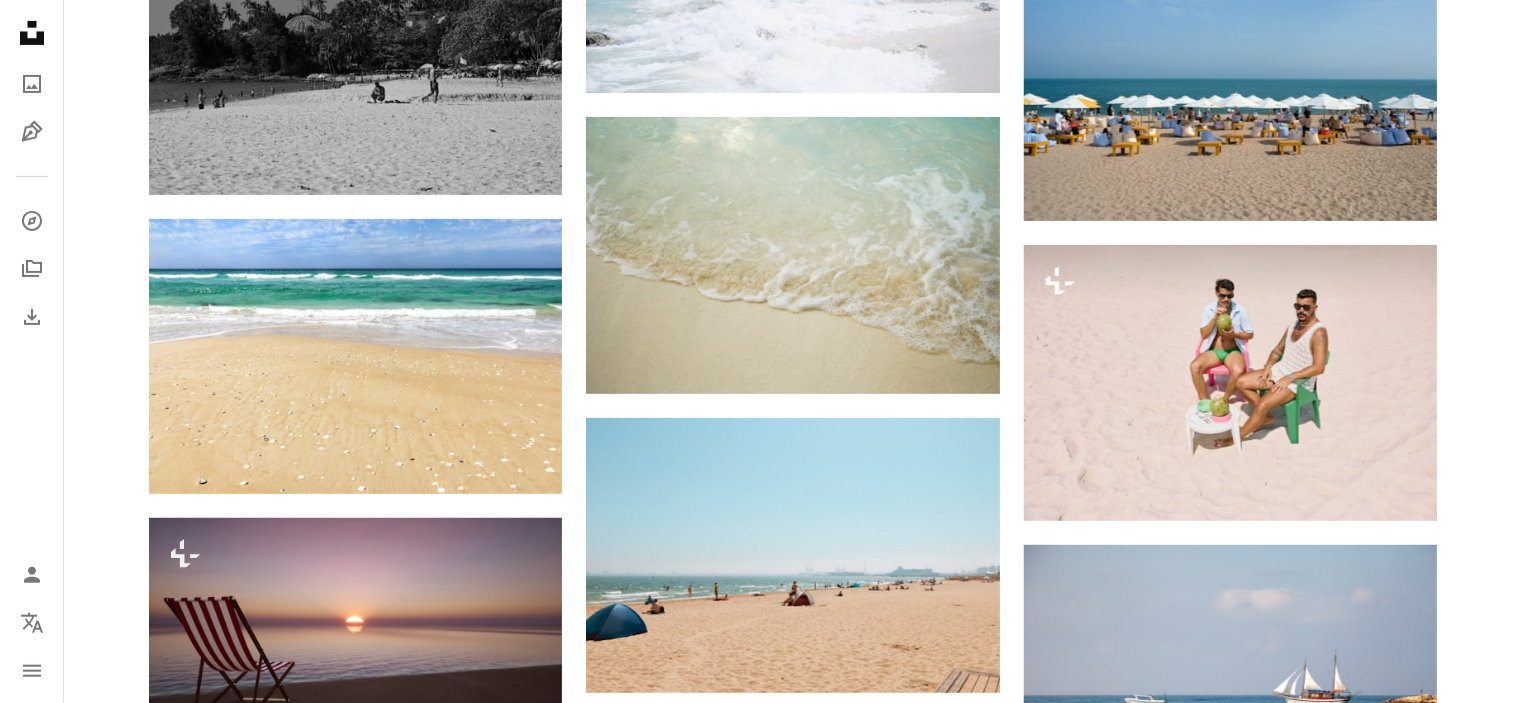 click on "An X shape Premium, ready to use images. Get unlimited access. A plus sign Members-only content added monthly A plus sign Unlimited royalty-free downloads A plus sign Illustrations  New A plus sign Enhanced legal protections yearly 66%  off monthly €12   €4 EUR per month * Get  Unsplash+ * When paid annually, billed upfront  €48 Taxes where applicable. Renews automatically. Cancel anytime." at bounding box center (761, 3901) 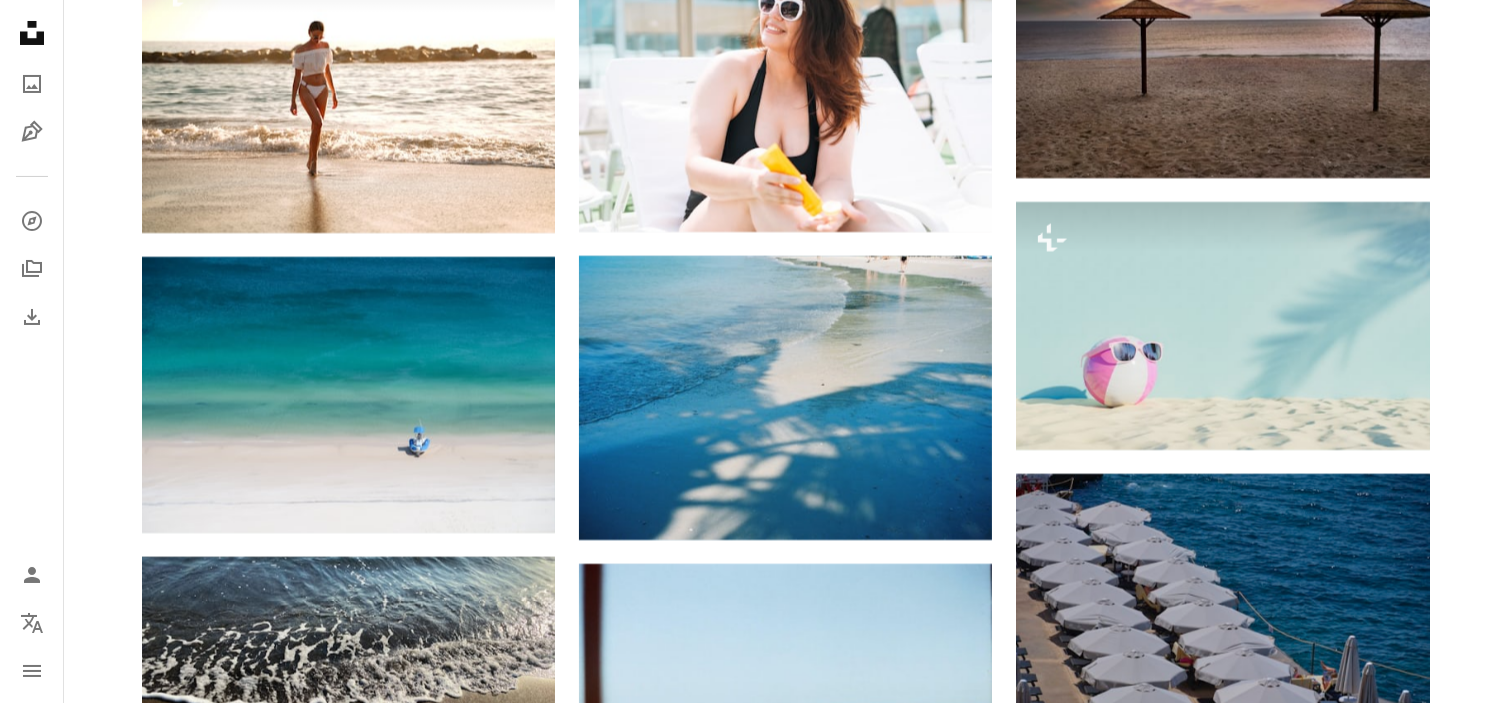 scroll, scrollTop: 60700, scrollLeft: 0, axis: vertical 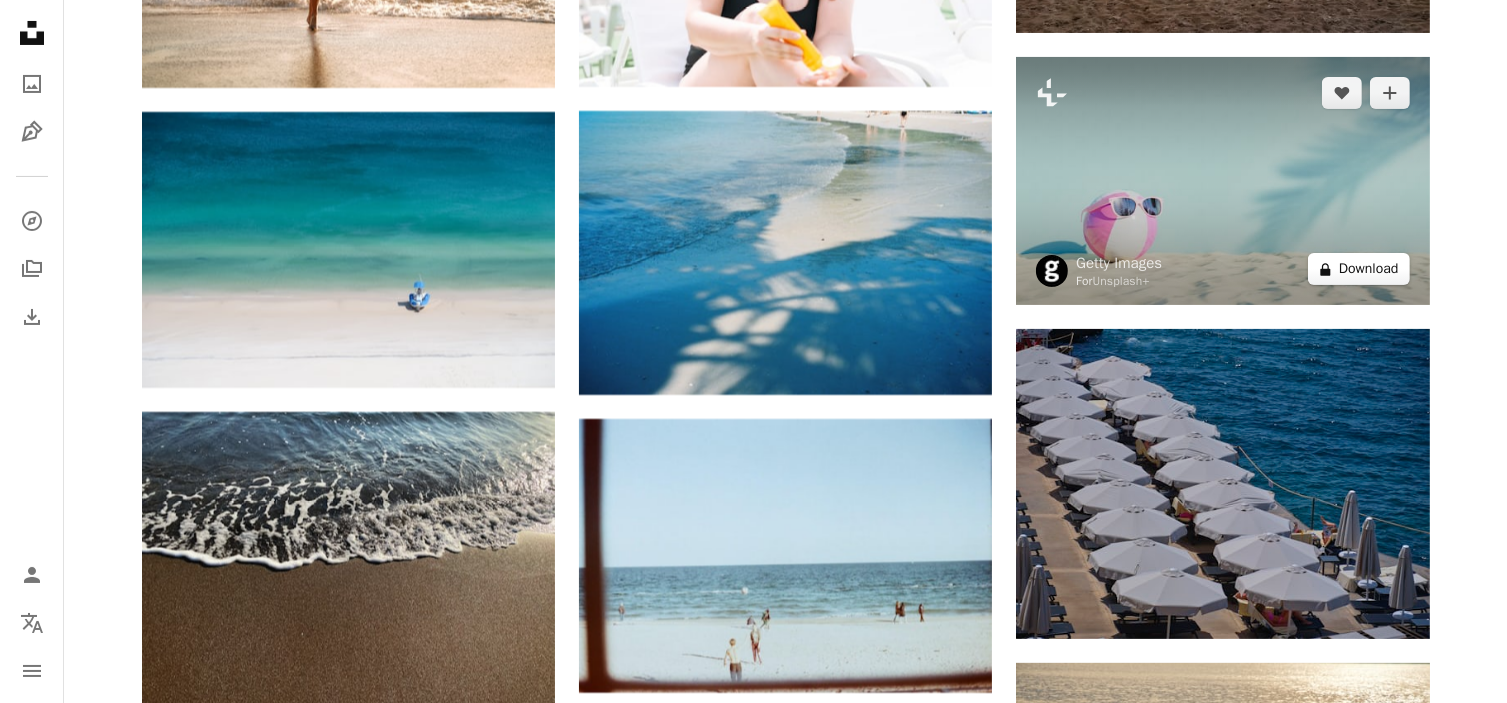 click on "A lock Download" at bounding box center [1359, 269] 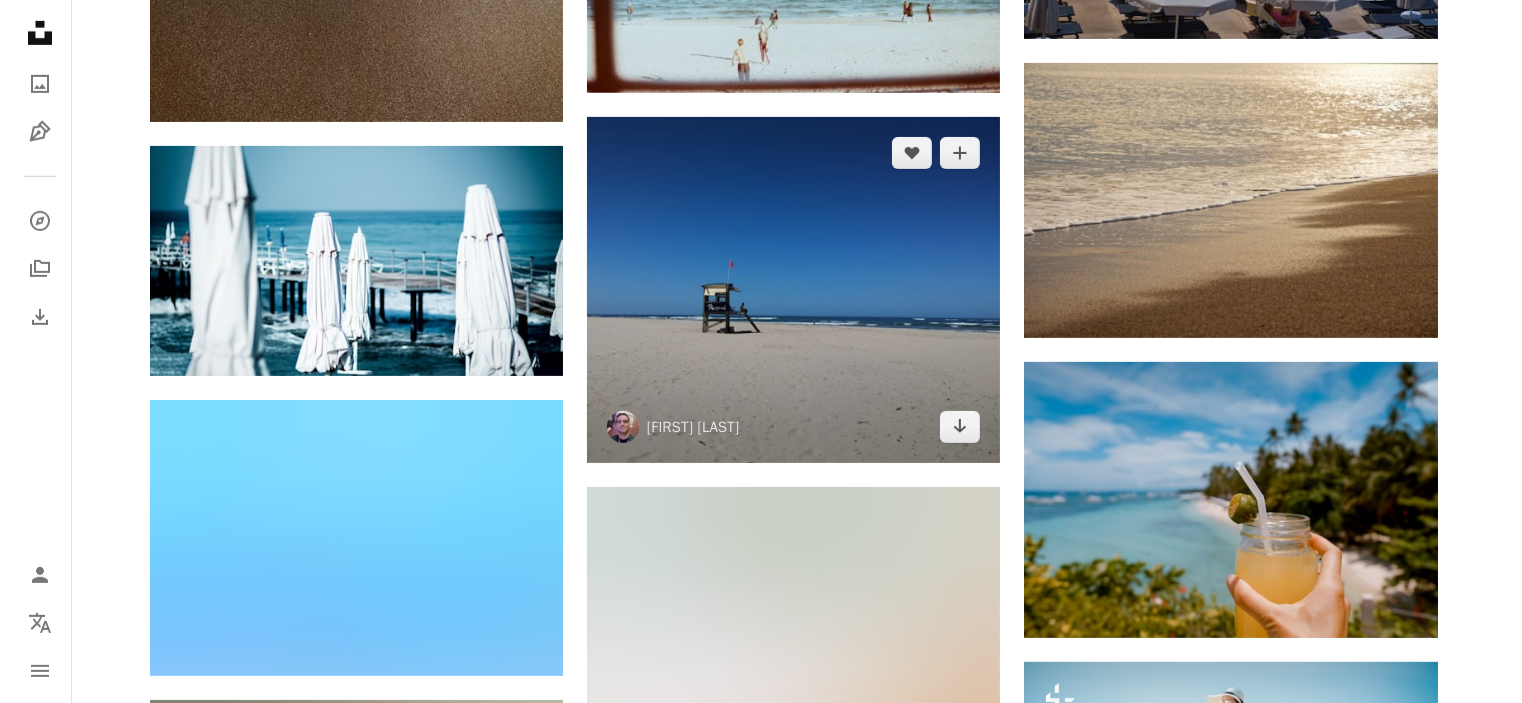 scroll, scrollTop: 62200, scrollLeft: 0, axis: vertical 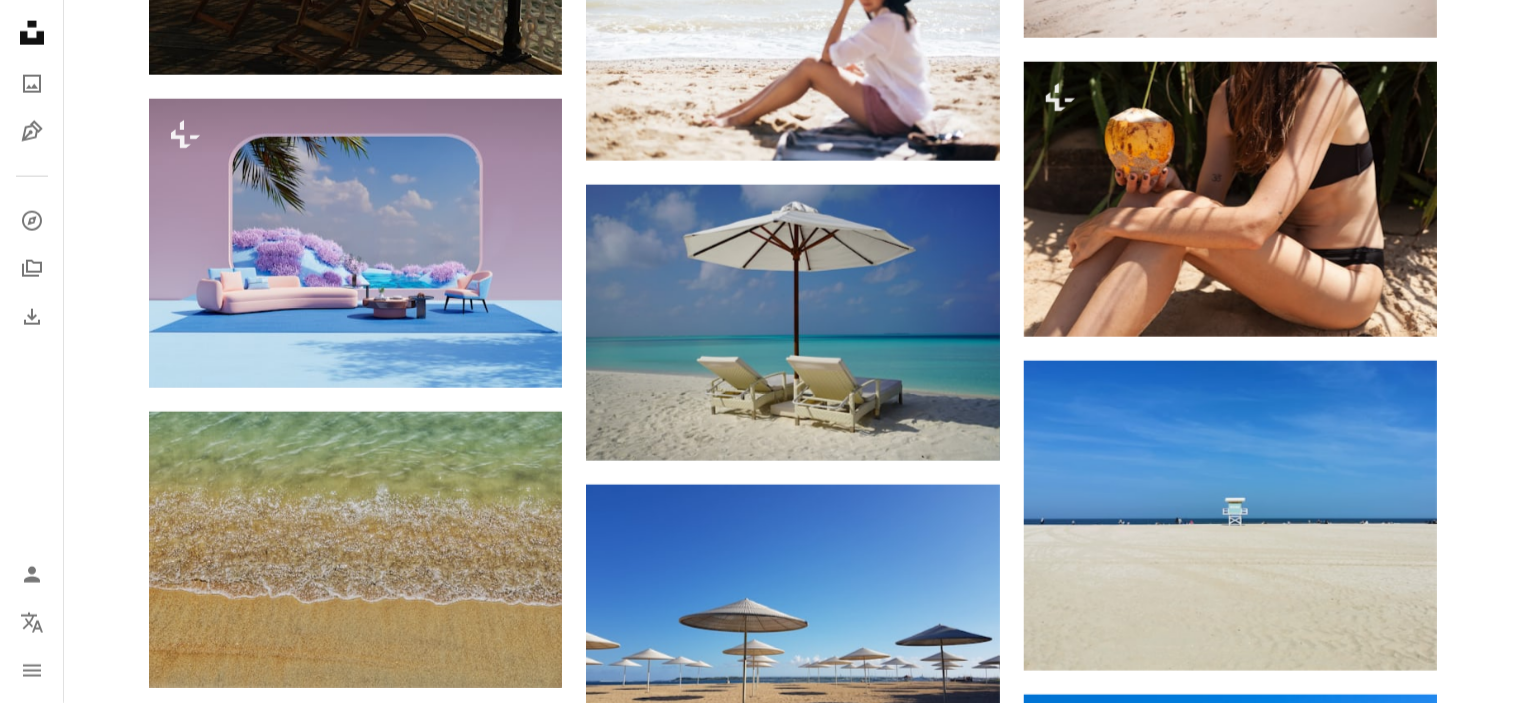 drag, startPoint x: 1482, startPoint y: 445, endPoint x: 1456, endPoint y: 447, distance: 26.076809 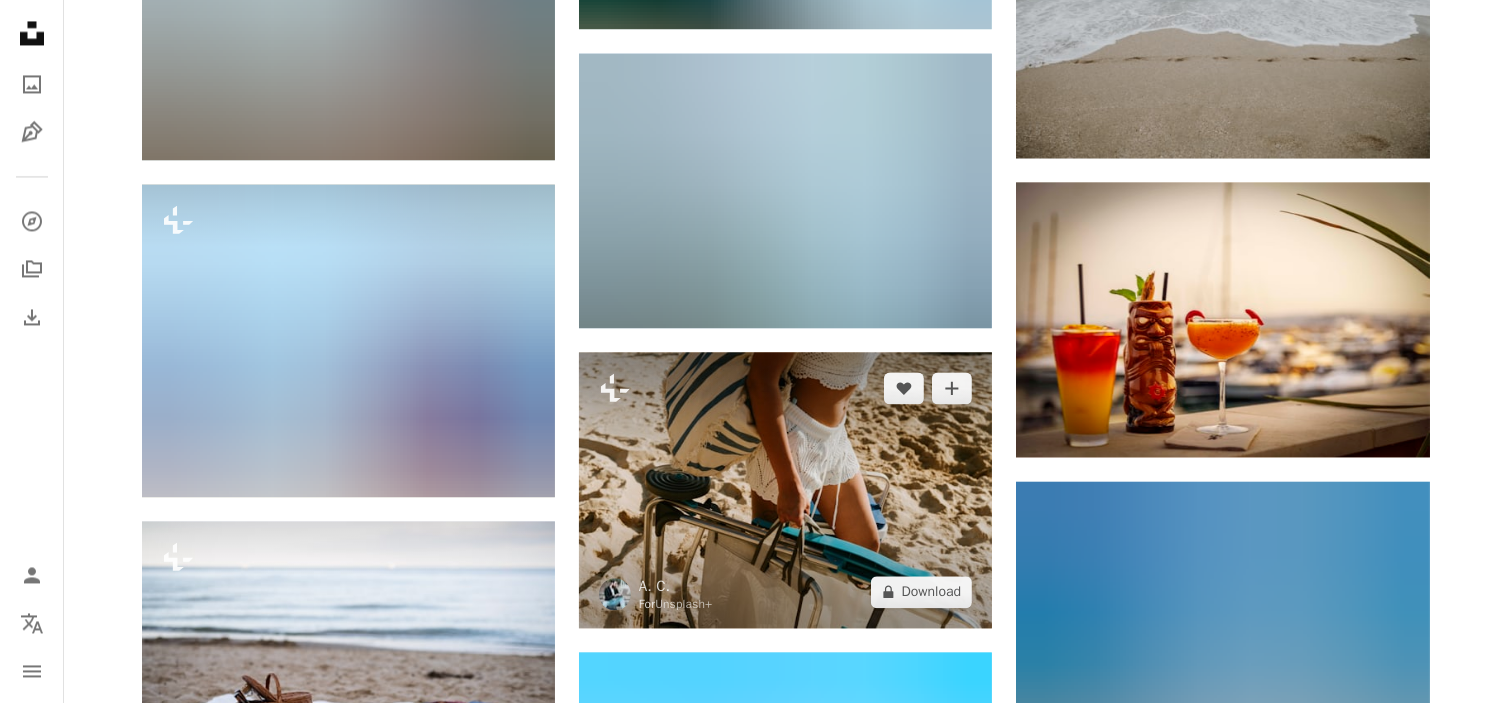 scroll, scrollTop: 65217, scrollLeft: 0, axis: vertical 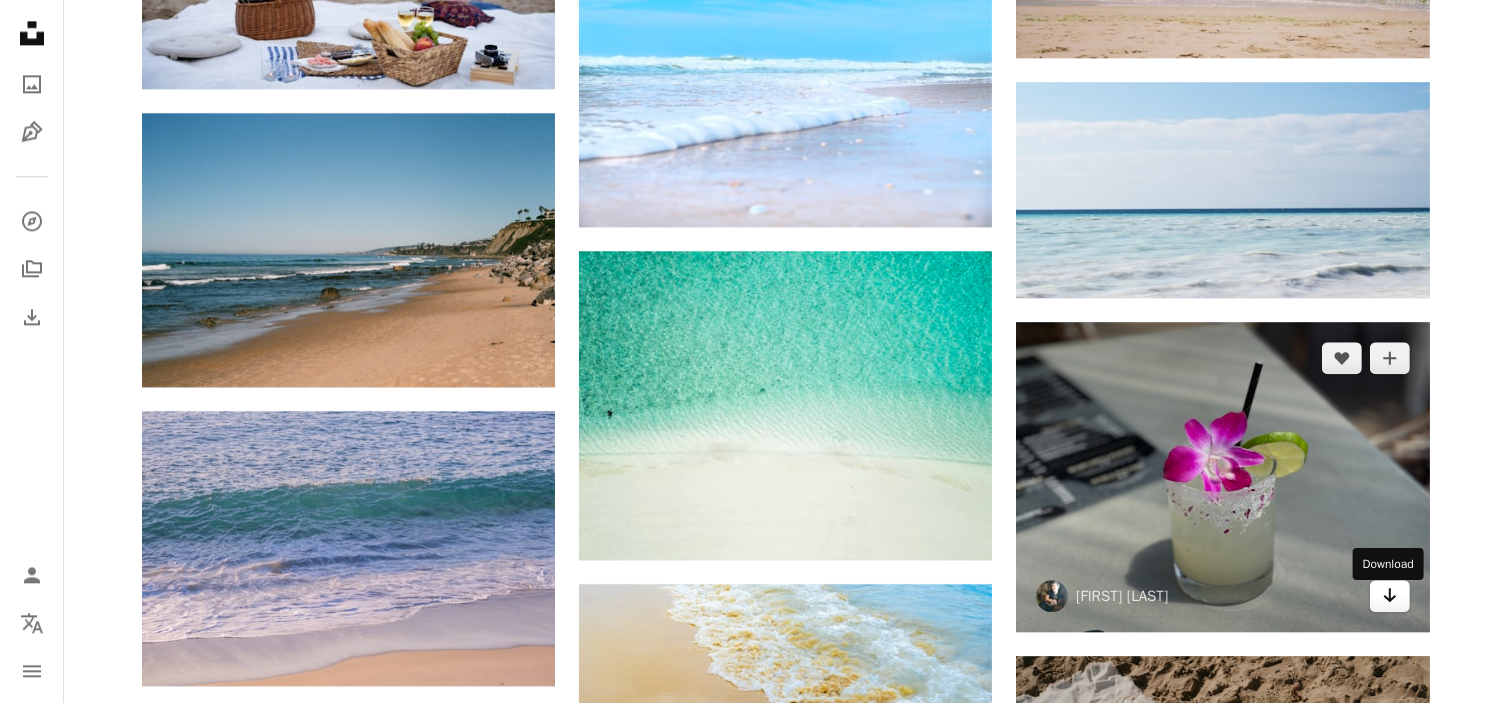 click on "Arrow pointing down" 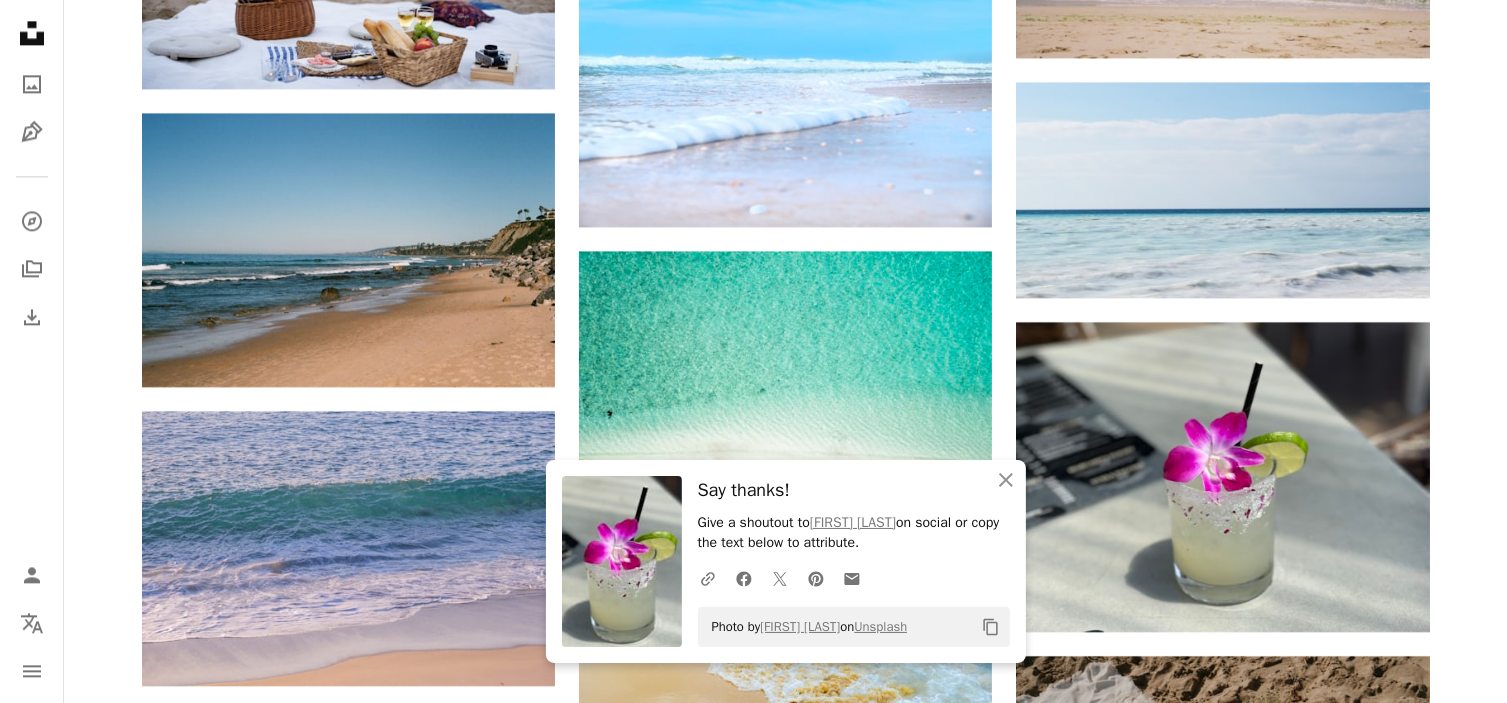 click on "Plus sign for Unsplash+ A heart A plus sign [FIRST] [LAST] For  Unsplash+ A lock Download A heart A plus sign [FIRST] [LAST] Available for hire A checkmark inside of a circle Arrow pointing down A heart A plus sign [FIRST] [LAST] Available for hire A checkmark inside of a circle Arrow pointing down A heart A plus sign [FIRST] [LAST] Available for hire A checkmark inside of a circle Arrow pointing down Plus sign for Unsplash+ A heart A plus sign [FIRST] [LAST] For  Unsplash+ A lock Download A heart A plus sign [FIRST] [LAST] Arrow pointing down A heart A plus sign [FIRST] [LAST] Available for hire A checkmark inside of a circle Arrow pointing down A heart A plus sign [FIRST] [LAST] Available for hire A checkmark inside of a circle Arrow pointing down Plus sign for Unsplash+ A heart A plus sign [FIRST] [LAST] For  Unsplash+ A lock Download A heart A plus sign [FIRST] [LAST] Arrow pointing down The best in on-brand content creation Learn More A heart A plus sign [FIRST] [LAST] Arrow pointing down A heart A plus sign [FIRST]" at bounding box center [786, -30086] 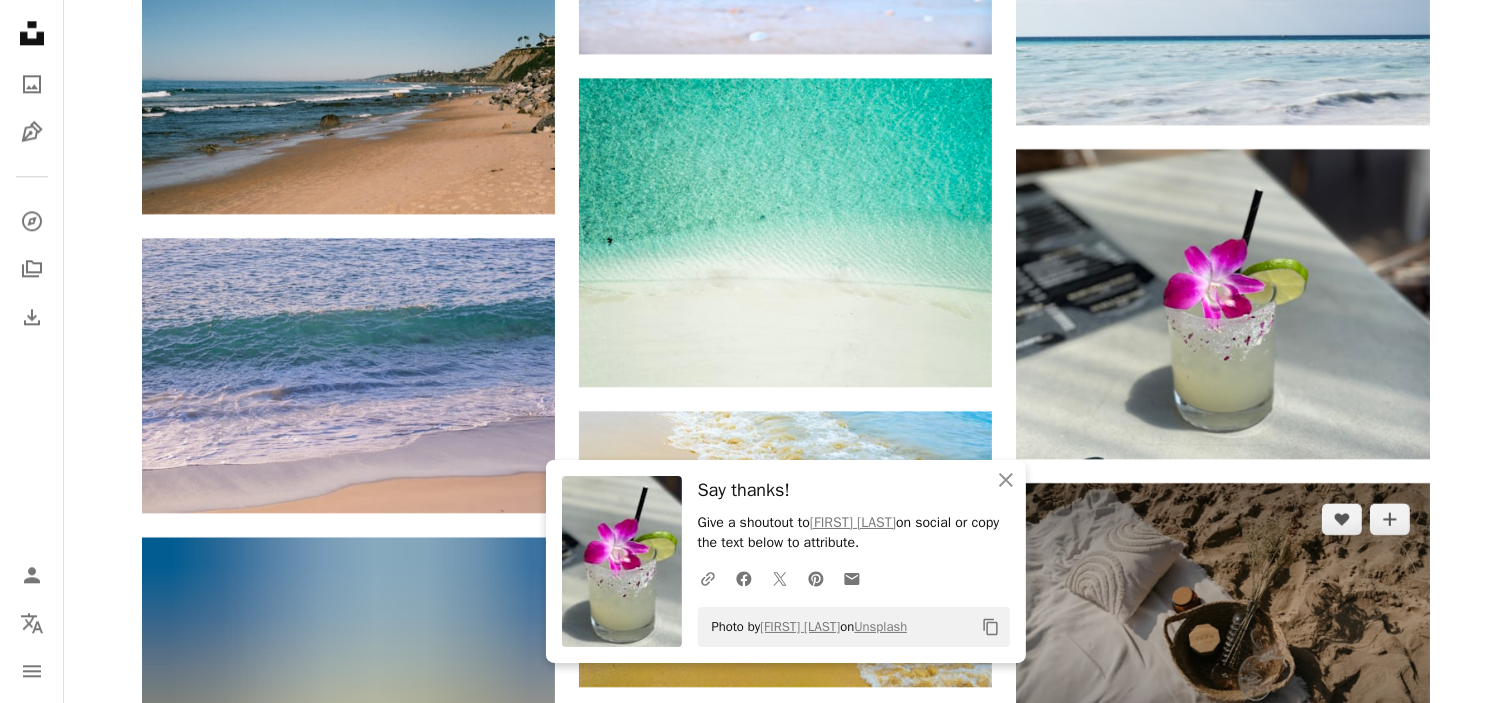 scroll, scrollTop: 65617, scrollLeft: 0, axis: vertical 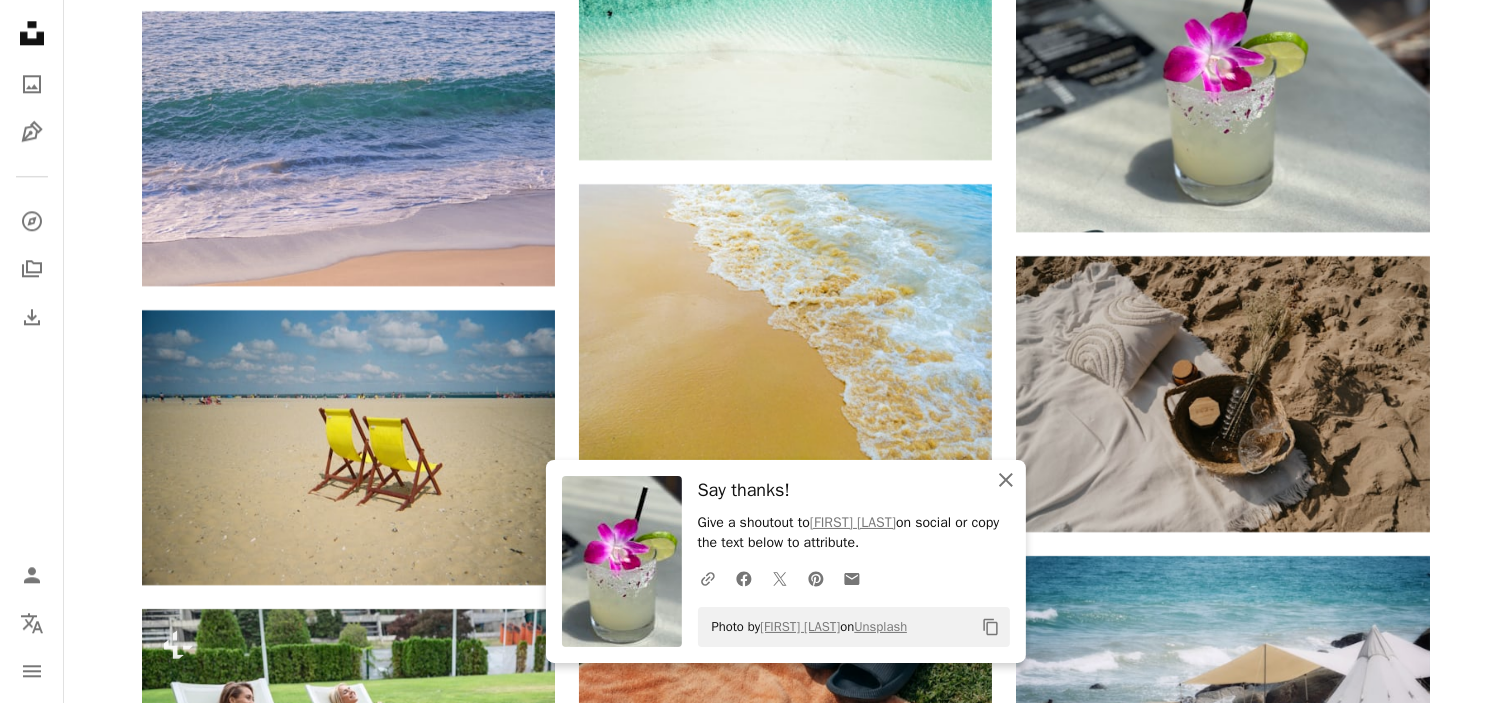 click on "An X shape" 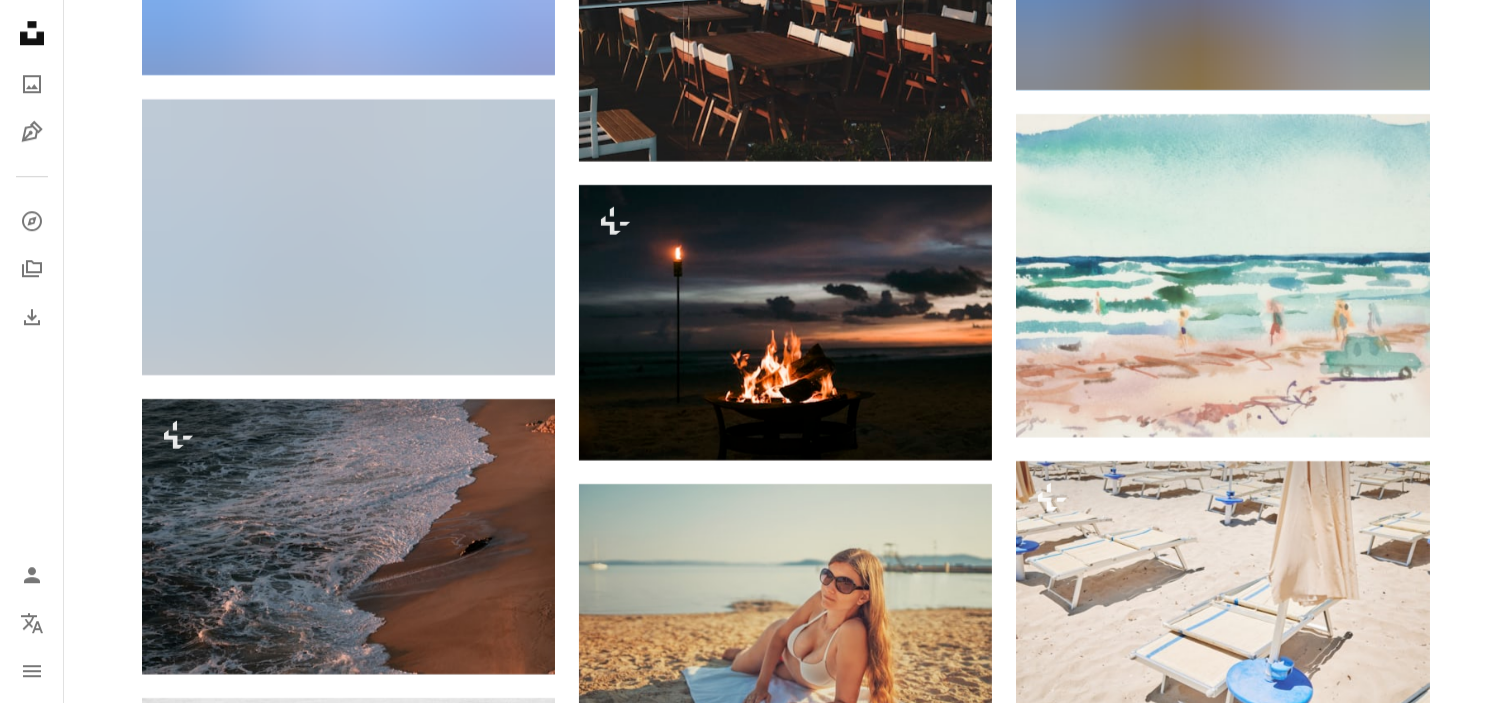 scroll, scrollTop: 75762, scrollLeft: 0, axis: vertical 